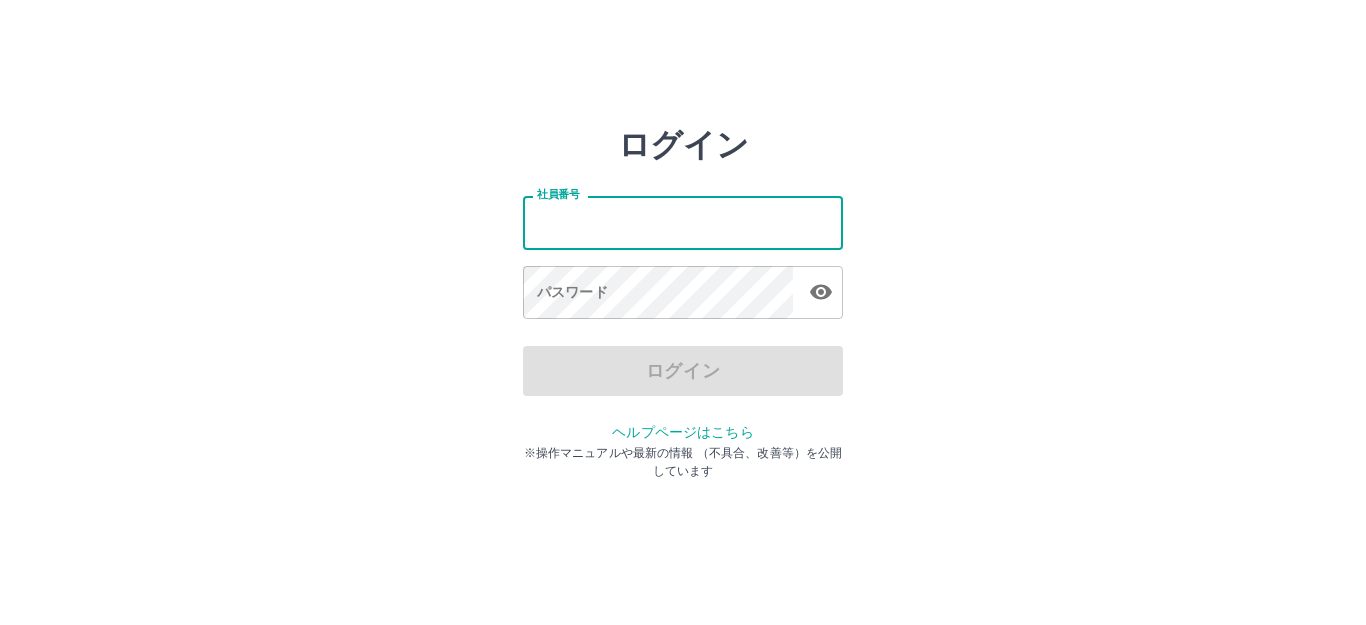 scroll, scrollTop: 0, scrollLeft: 0, axis: both 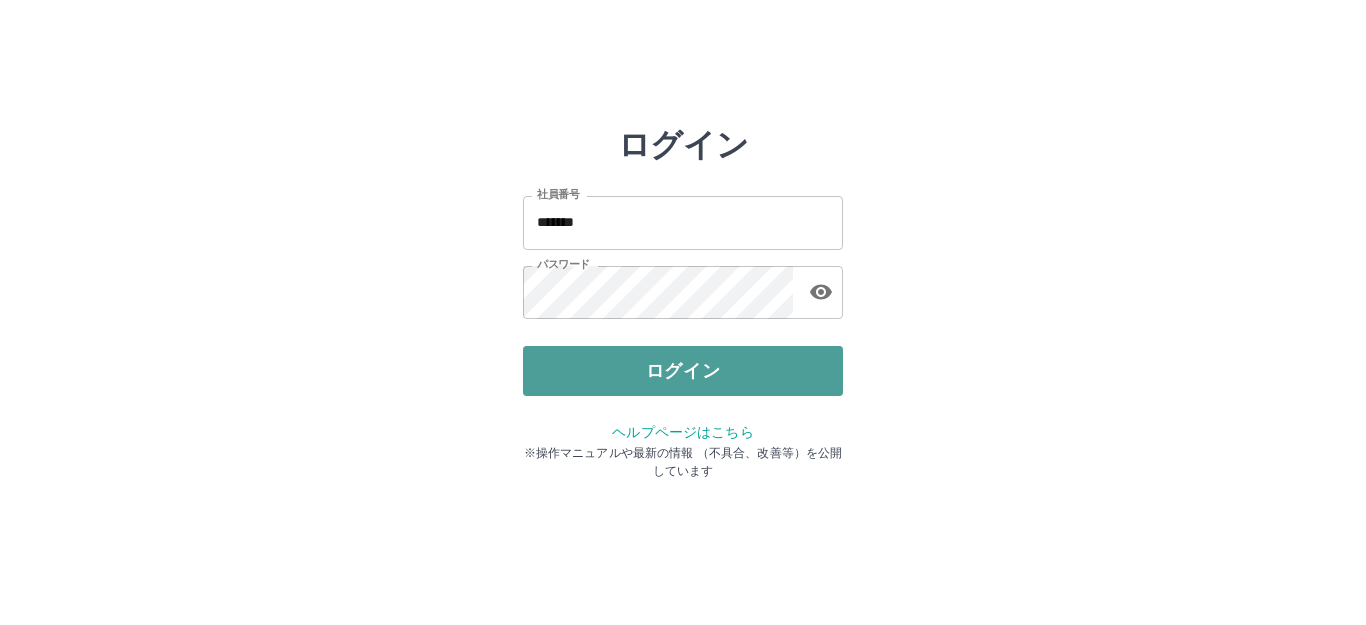 click on "ログイン" at bounding box center (683, 371) 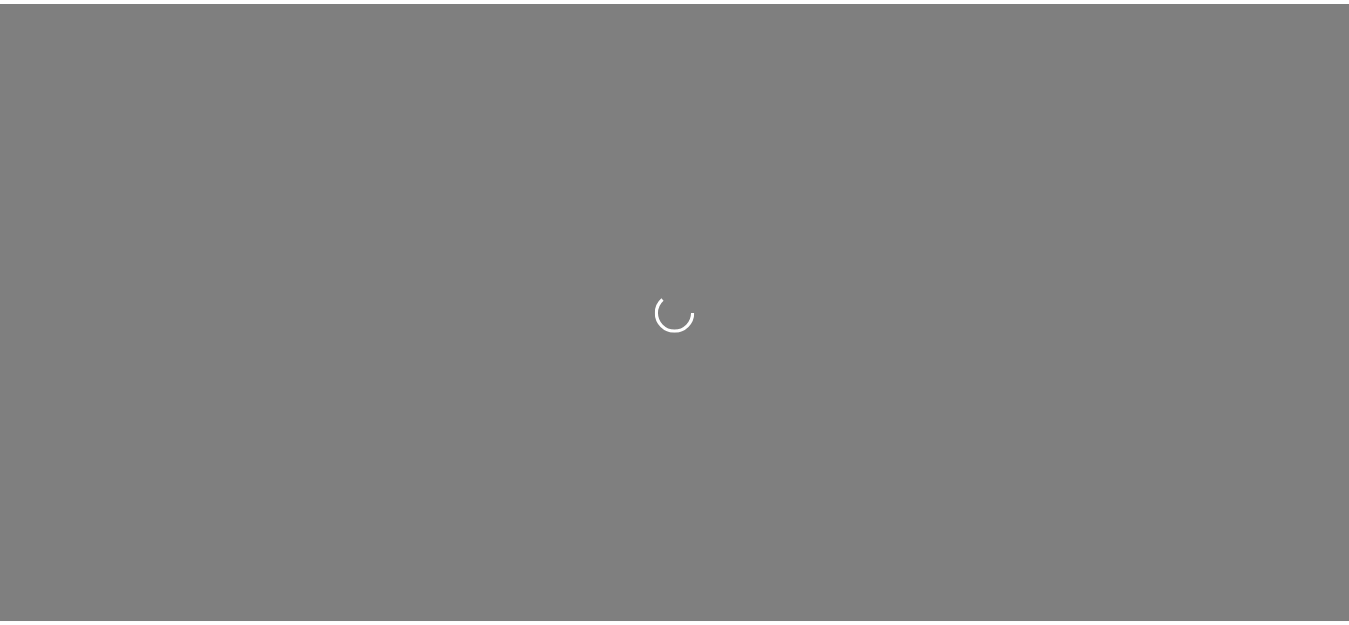 scroll, scrollTop: 0, scrollLeft: 0, axis: both 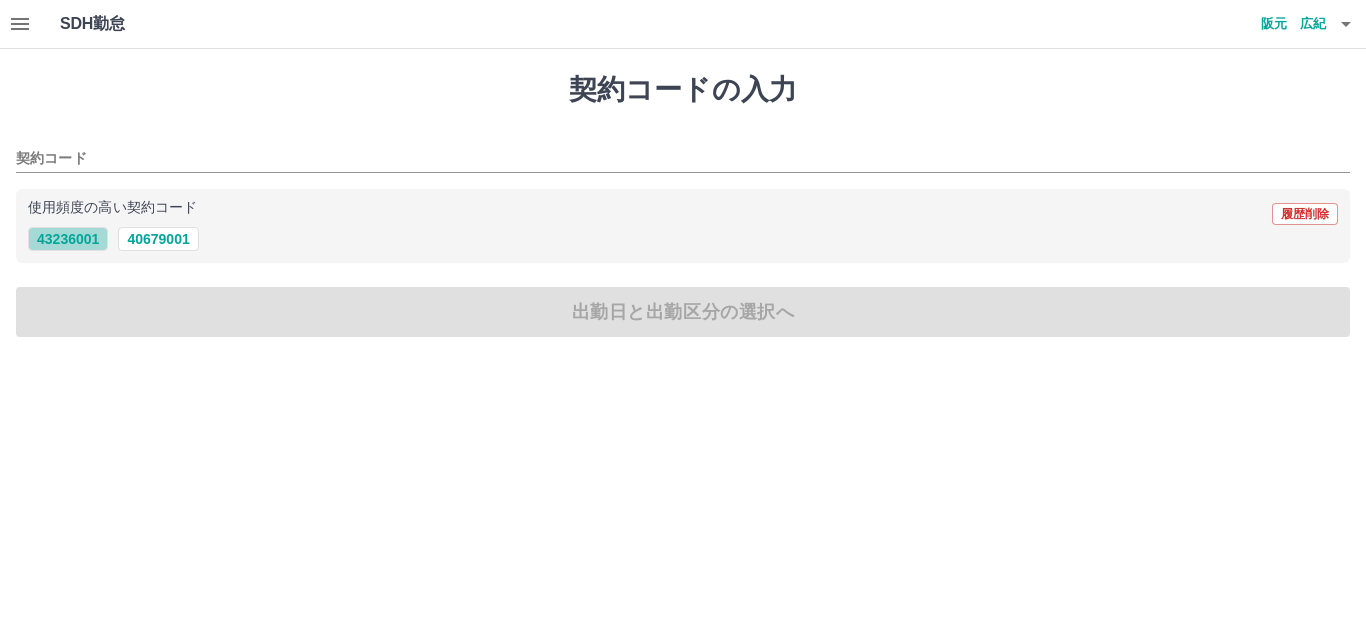 click on "43236001" at bounding box center (68, 239) 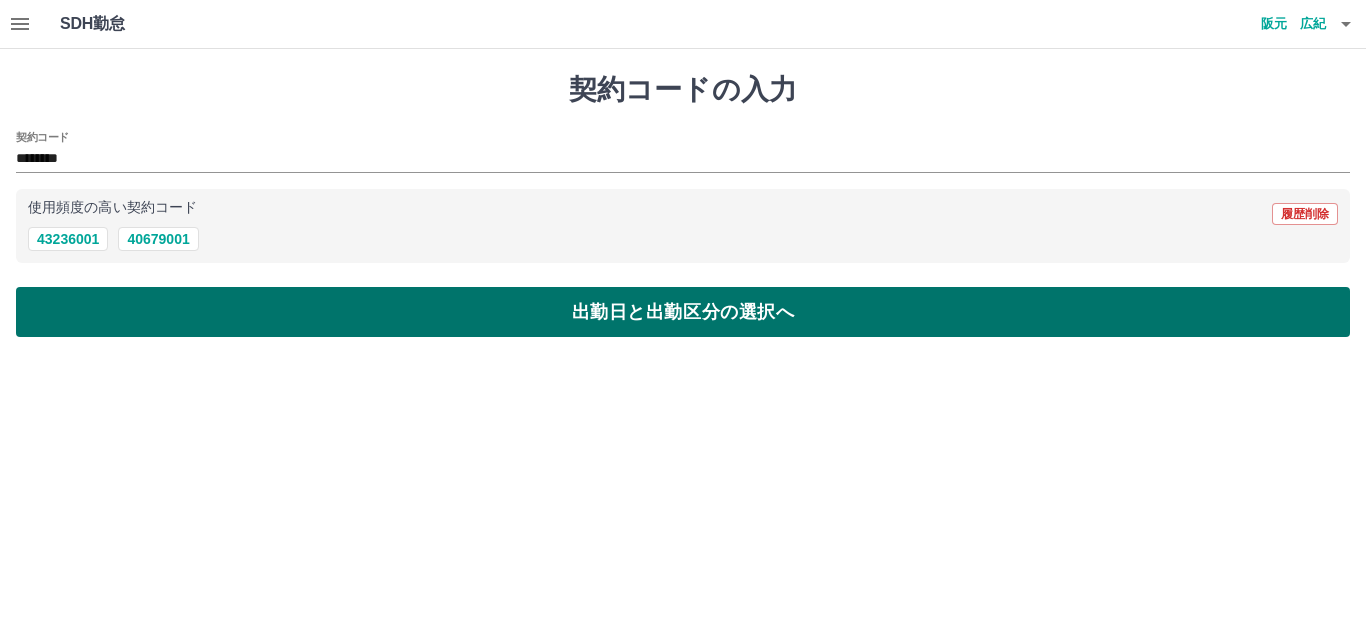 click on "出勤日と出勤区分の選択へ" at bounding box center (683, 312) 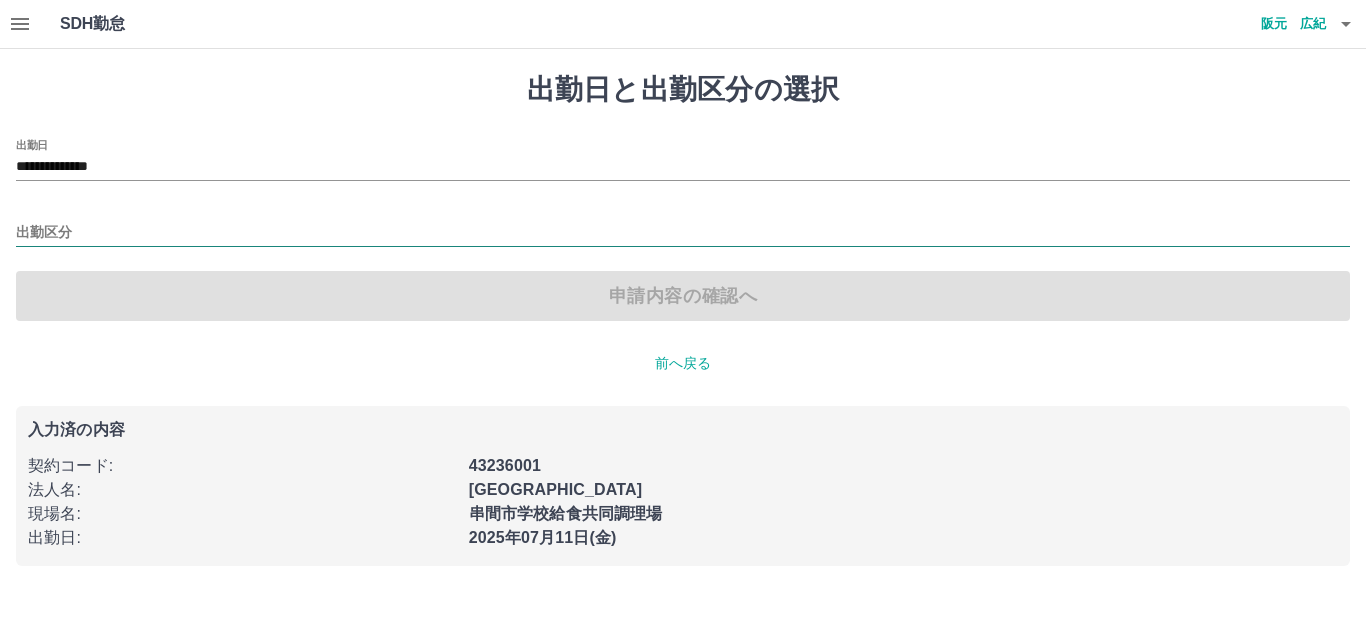 click on "出勤区分" at bounding box center [683, 233] 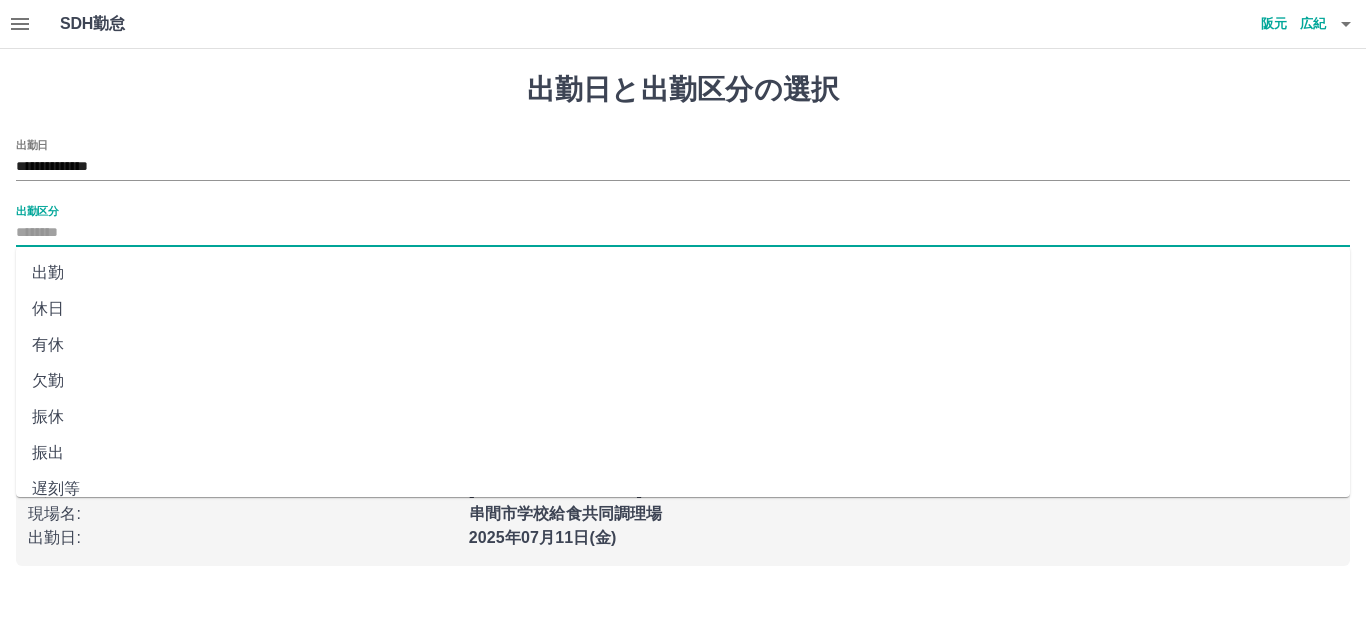 click on "出勤" at bounding box center [683, 273] 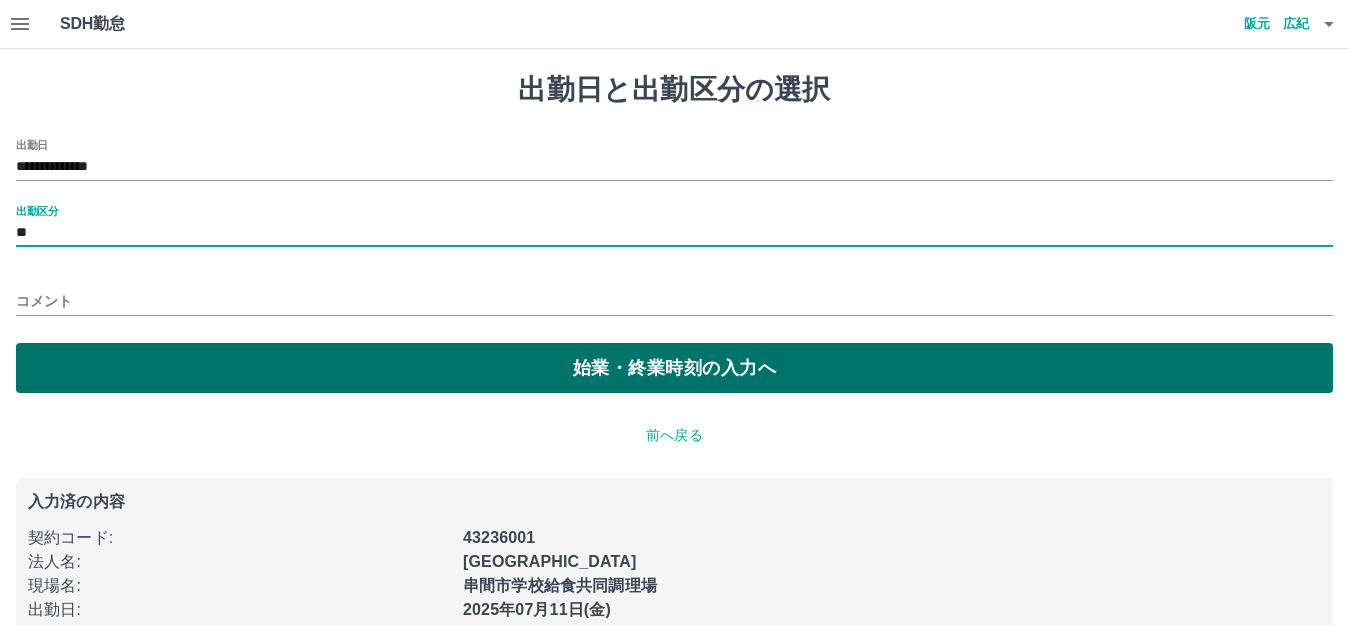click on "始業・終業時刻の入力へ" at bounding box center [674, 368] 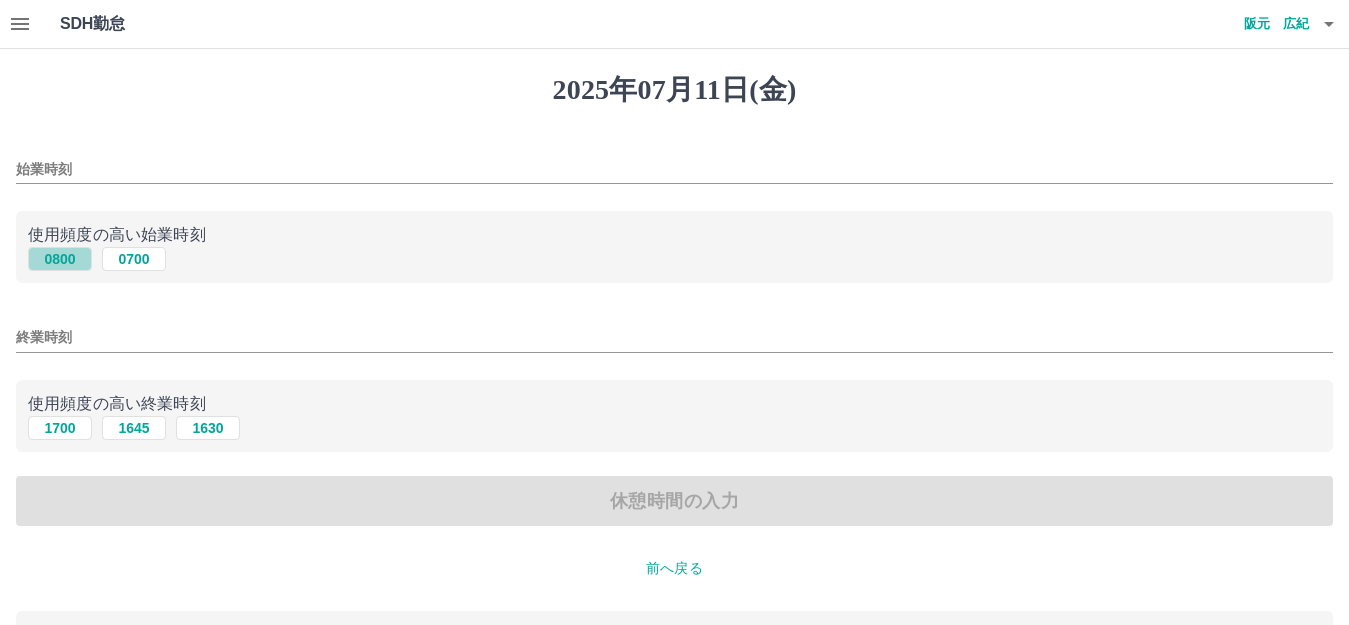 click on "0800" at bounding box center (60, 259) 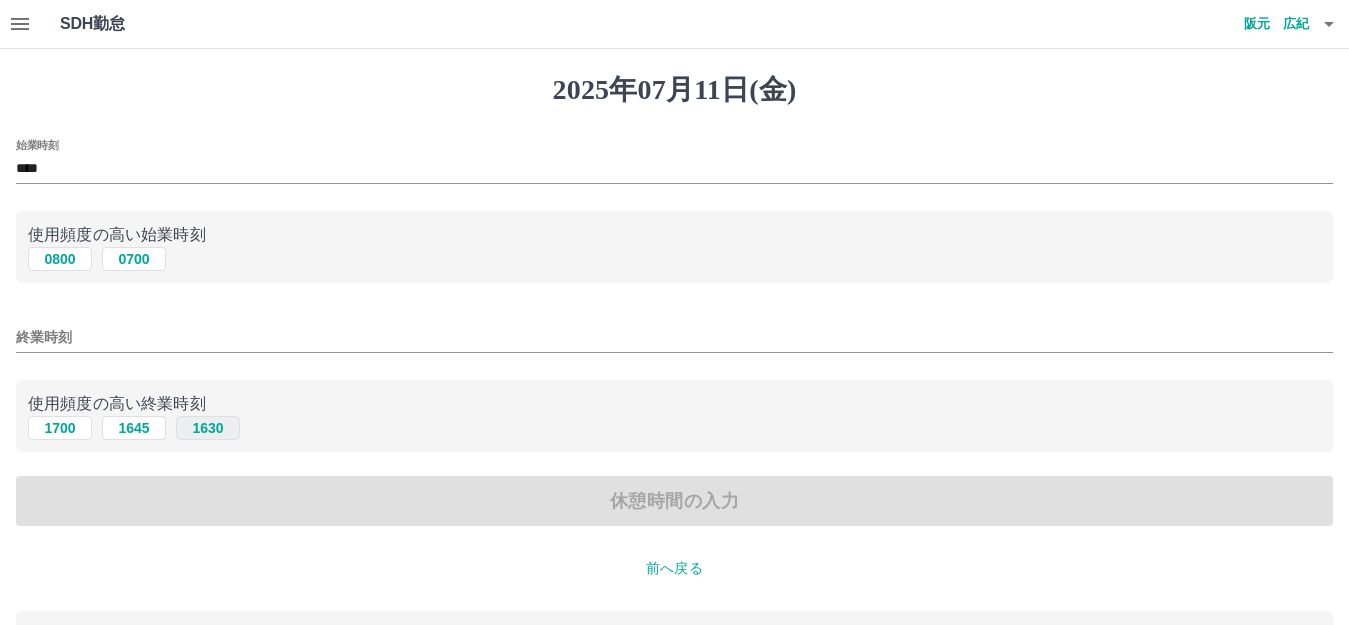 click on "1630" at bounding box center (208, 428) 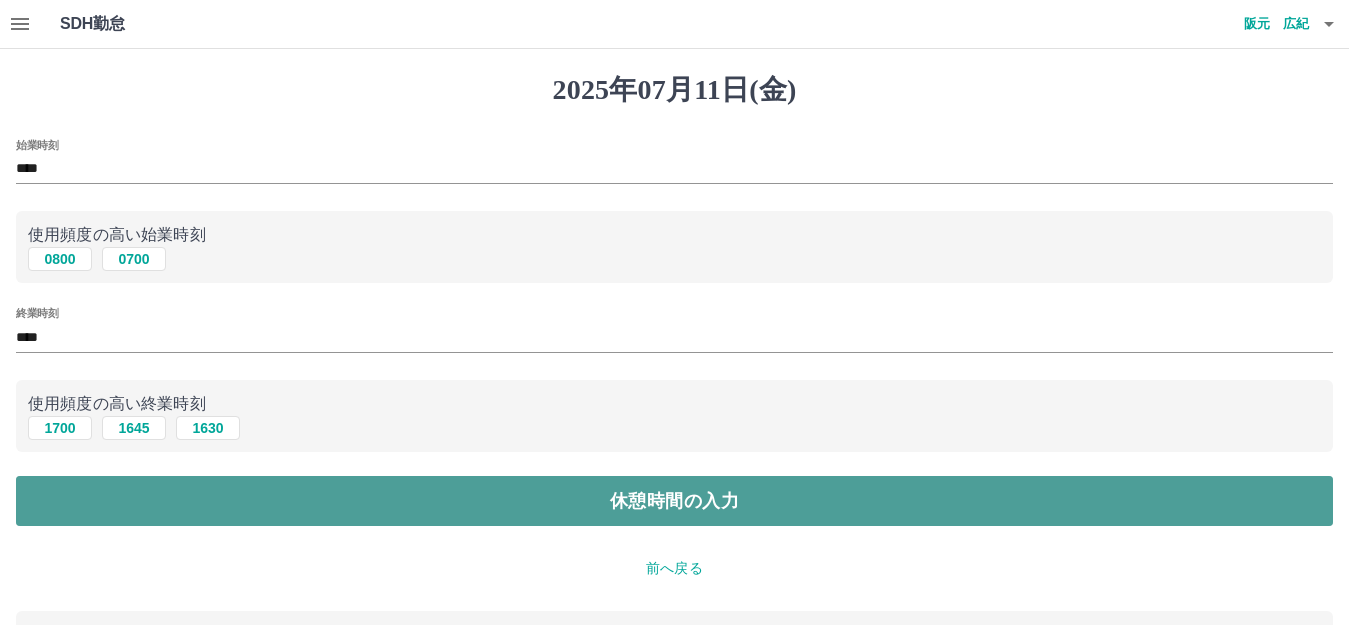 click on "休憩時間の入力" at bounding box center (674, 501) 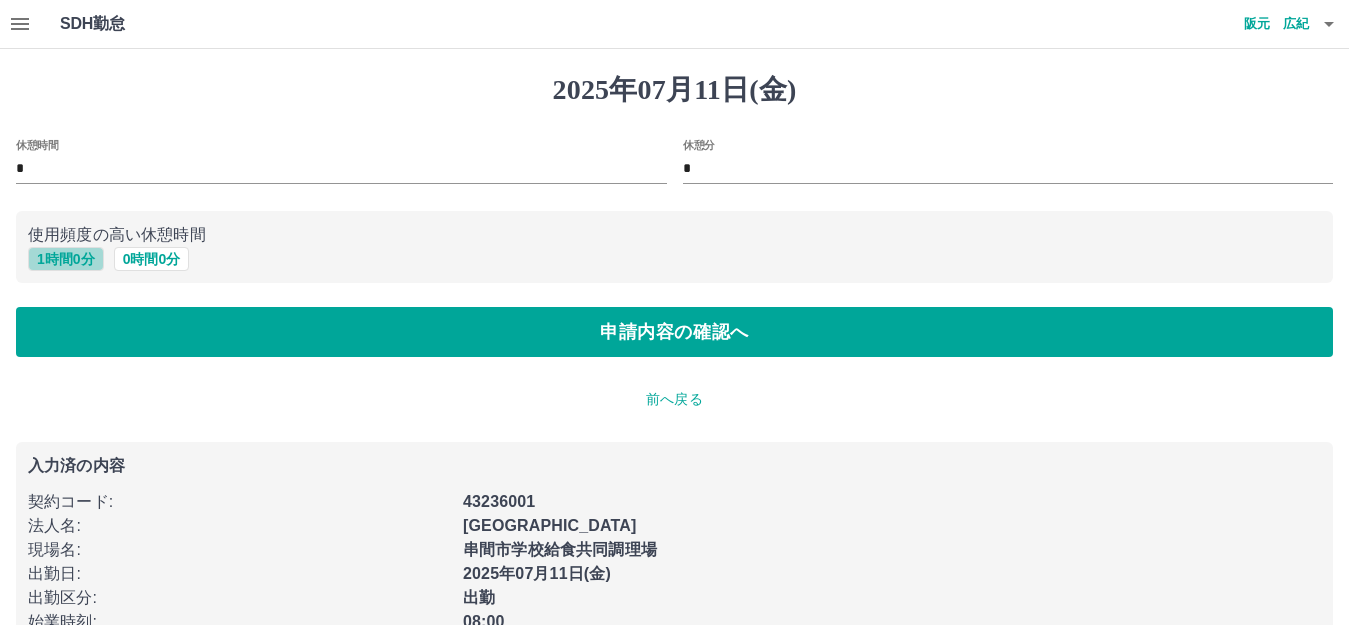 click on "1 時間 0 分" at bounding box center (66, 259) 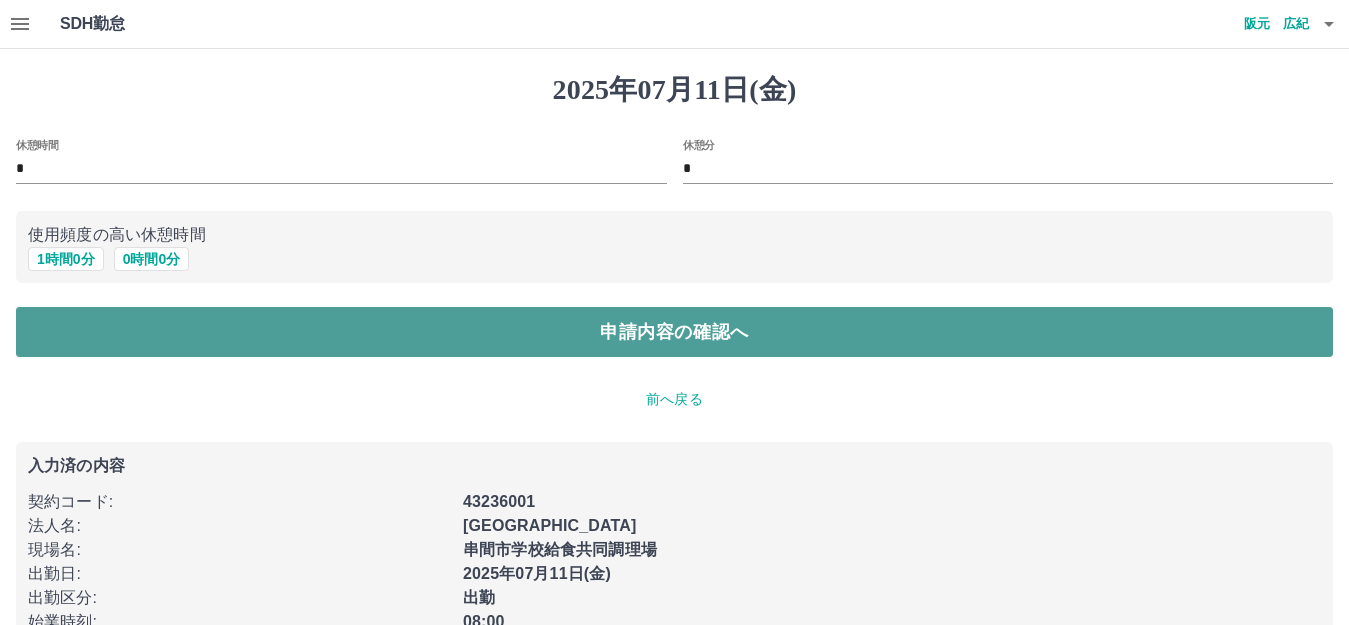click on "申請内容の確認へ" at bounding box center (674, 332) 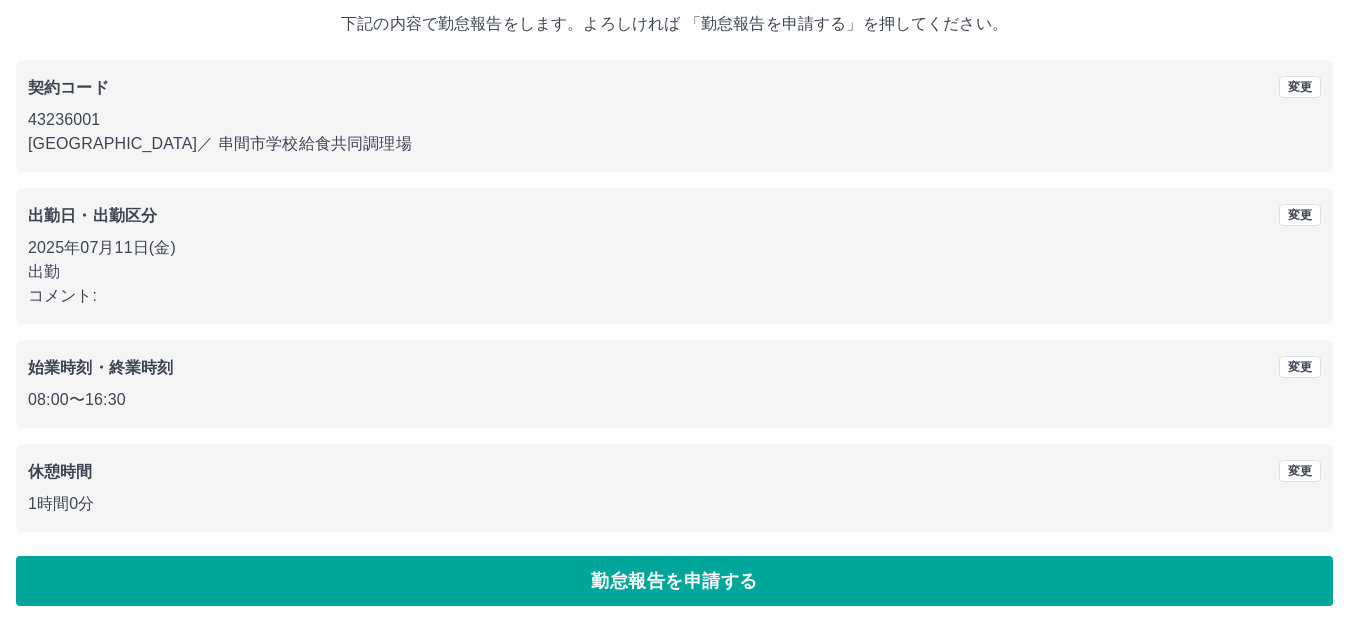 scroll, scrollTop: 124, scrollLeft: 0, axis: vertical 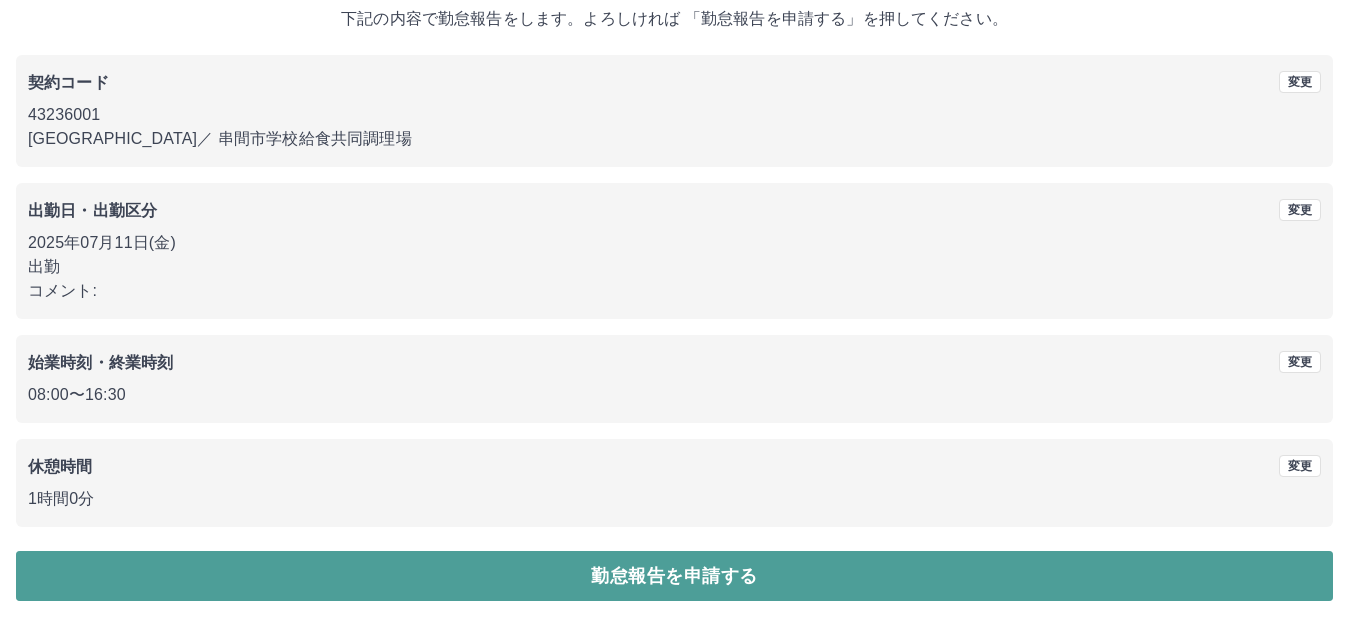 click on "勤怠報告を申請する" at bounding box center [674, 576] 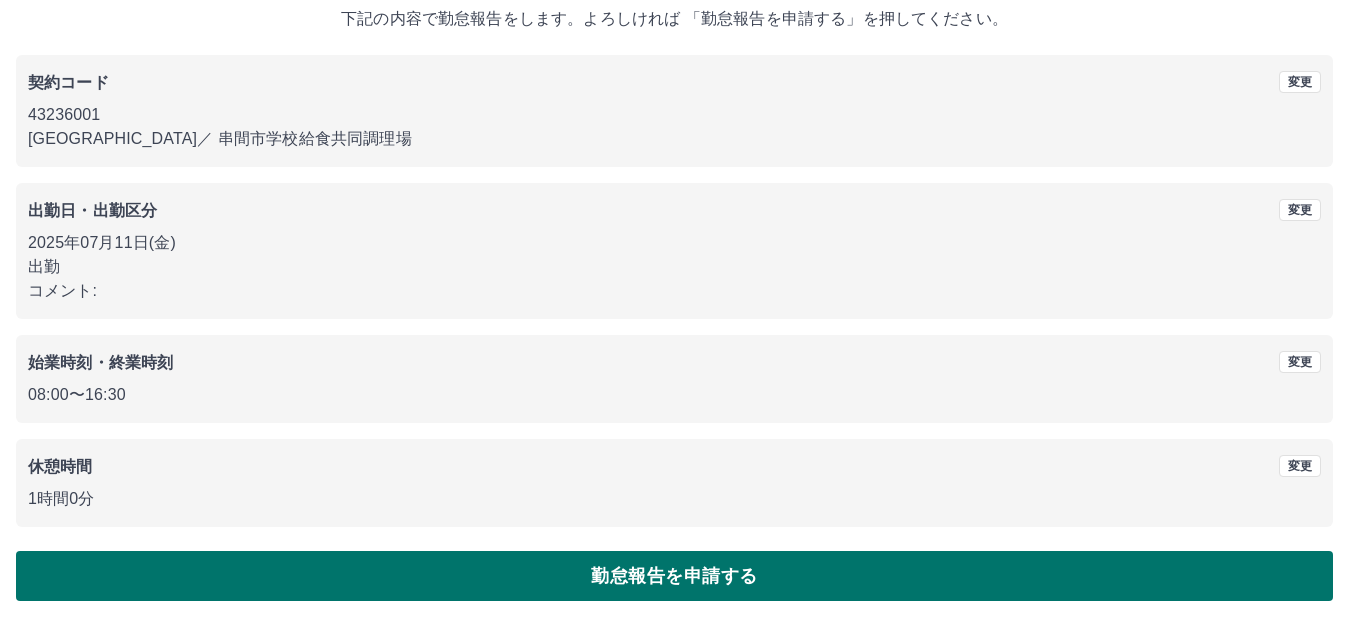 scroll, scrollTop: 0, scrollLeft: 0, axis: both 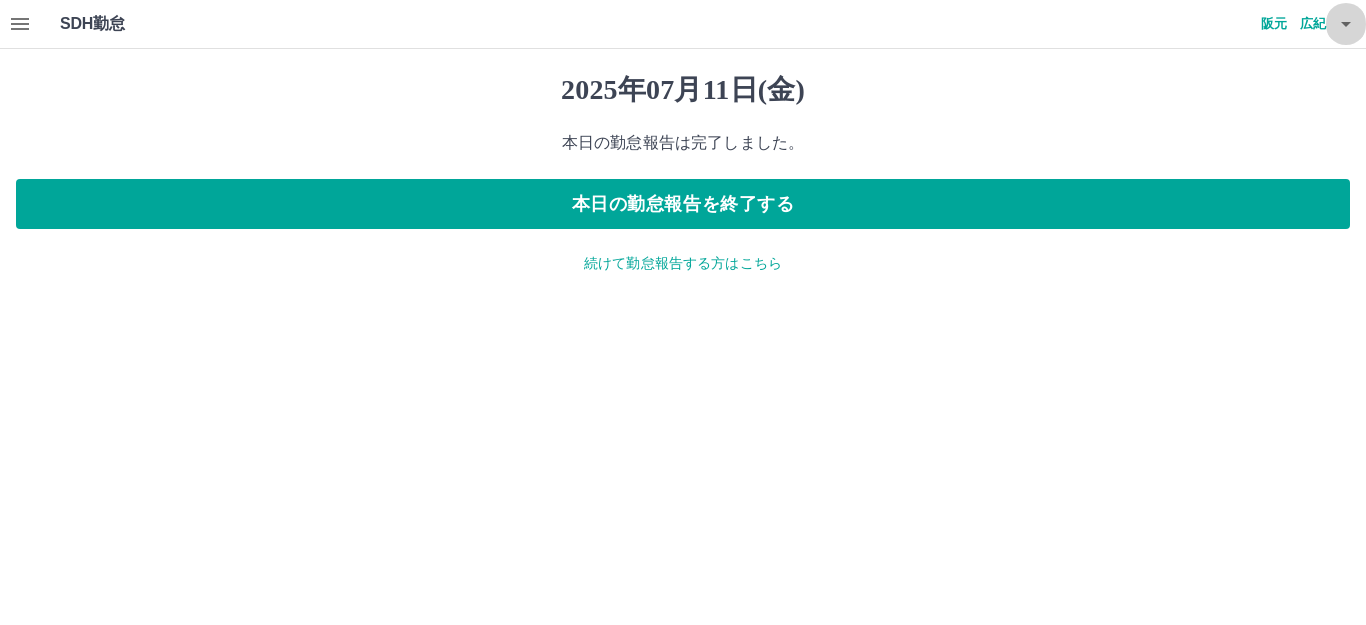 click 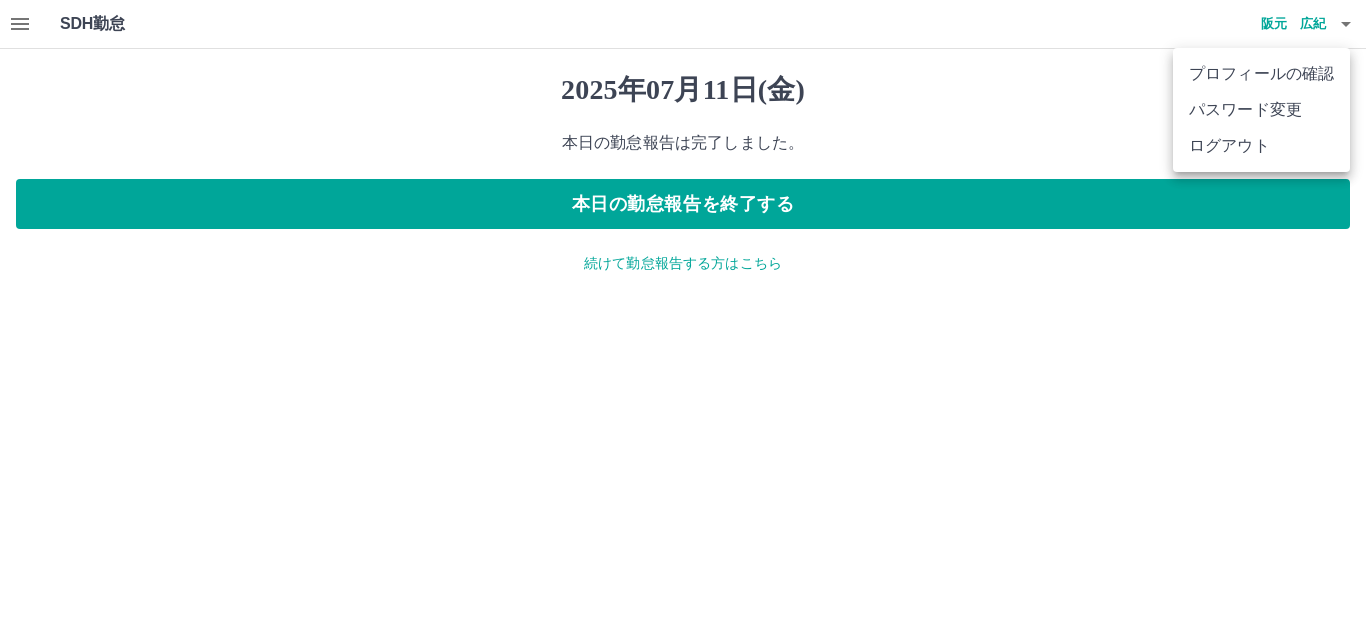 click at bounding box center [683, 312] 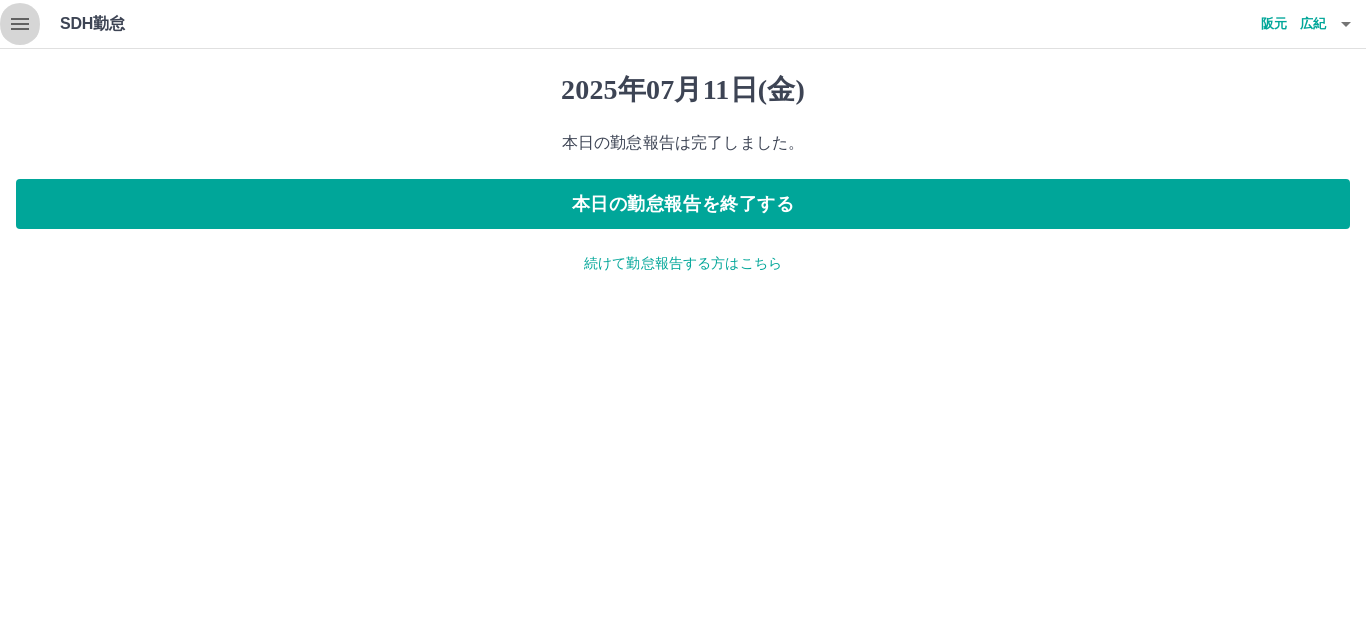 click 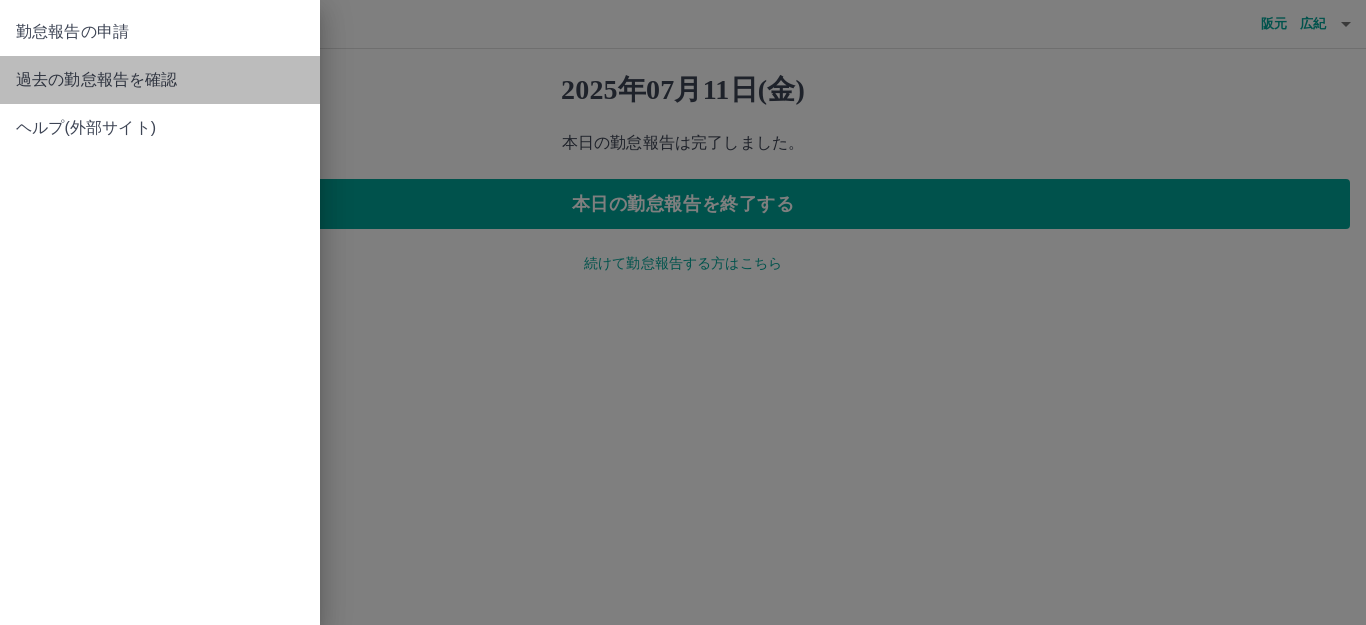 click on "過去の勤怠報告を確認" at bounding box center [160, 80] 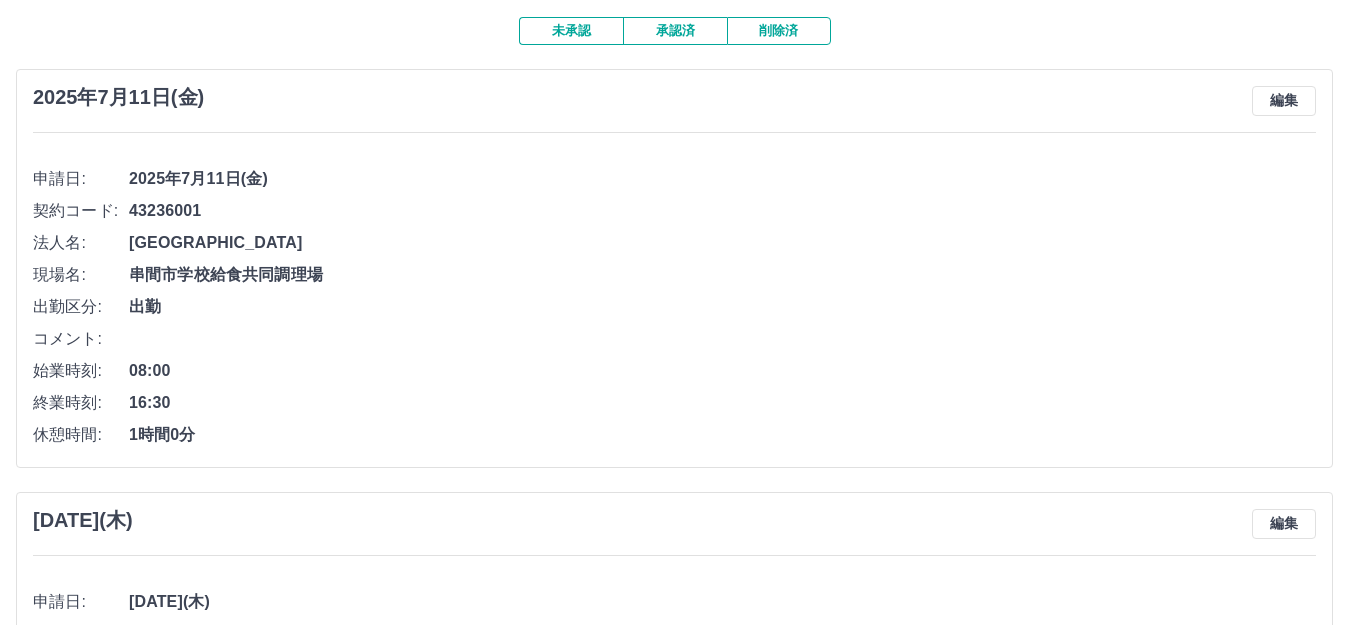 scroll, scrollTop: 0, scrollLeft: 0, axis: both 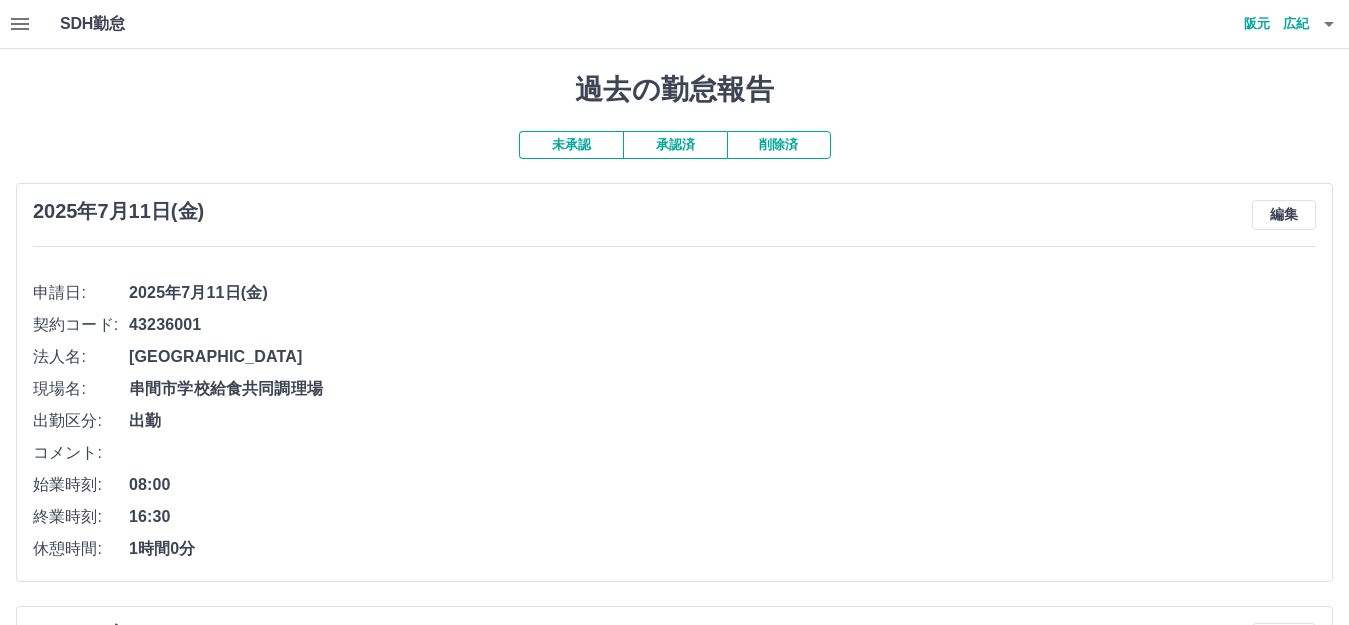 click on "未承認" at bounding box center (571, 145) 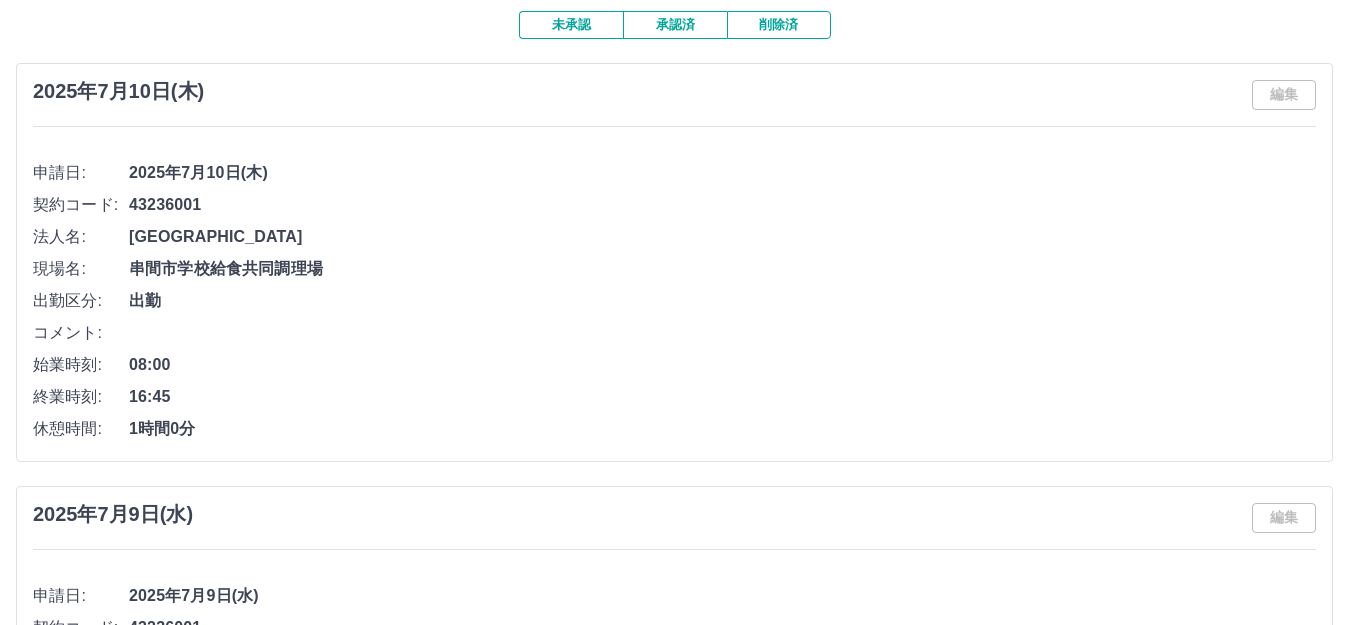 scroll, scrollTop: 0, scrollLeft: 0, axis: both 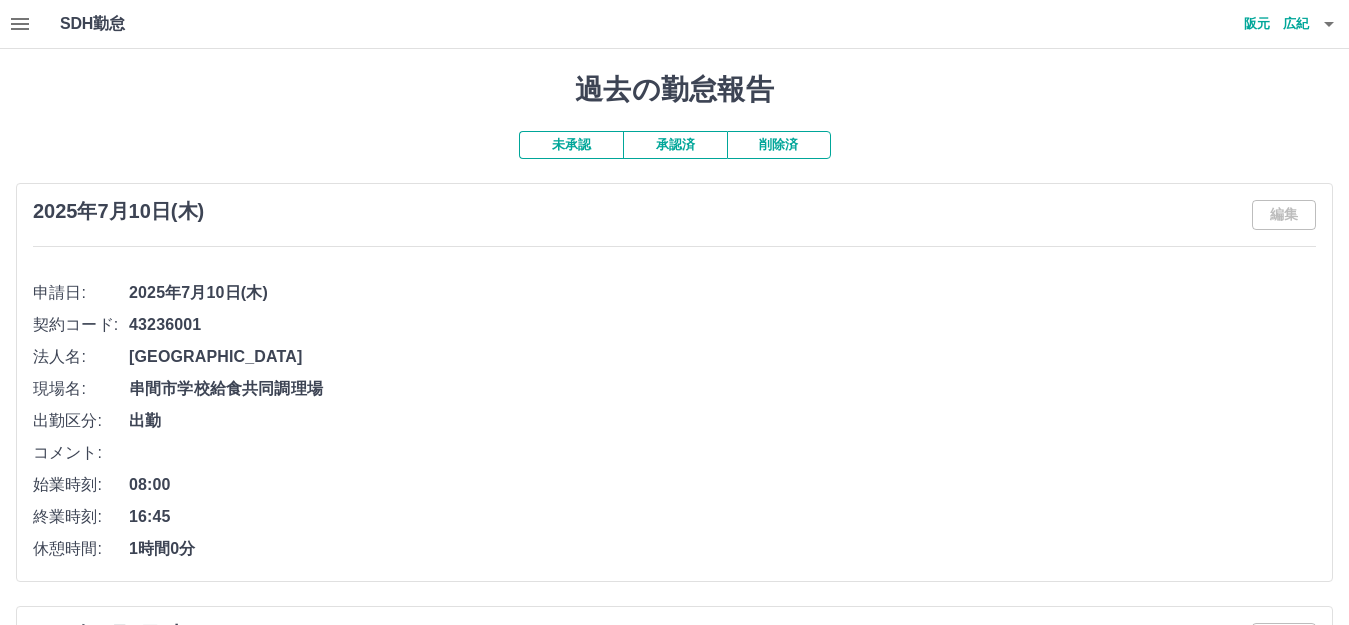 click on "未承認" at bounding box center [571, 145] 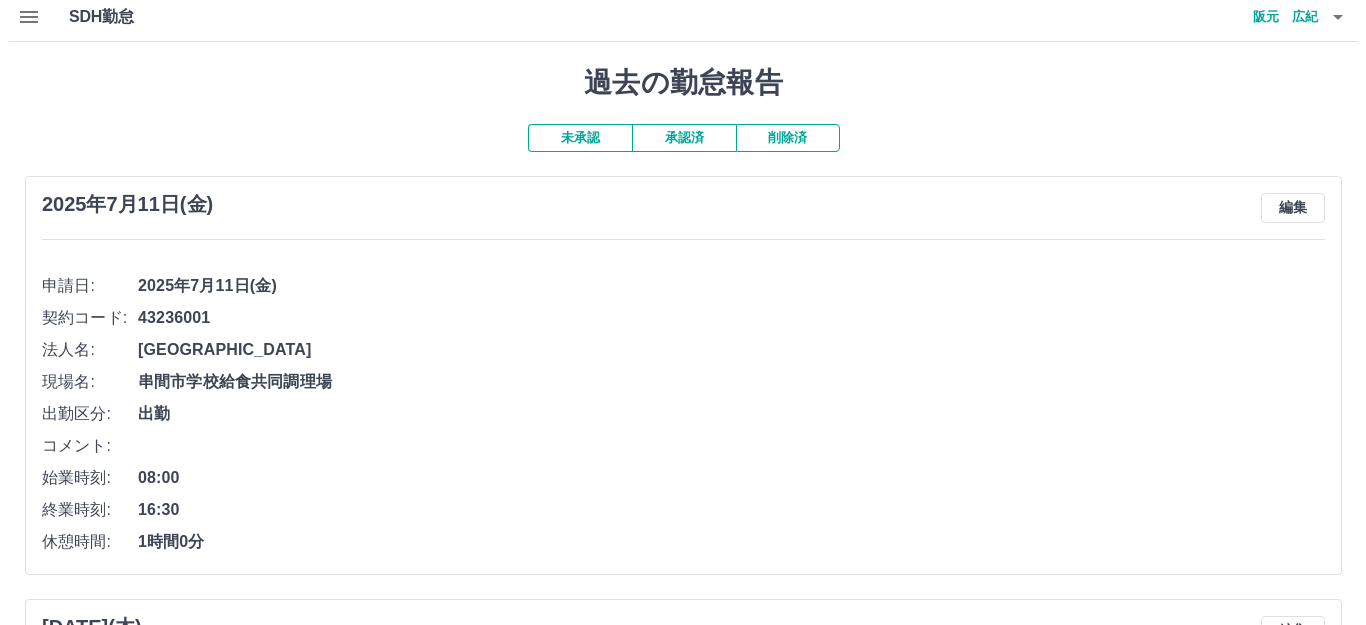 scroll, scrollTop: 0, scrollLeft: 0, axis: both 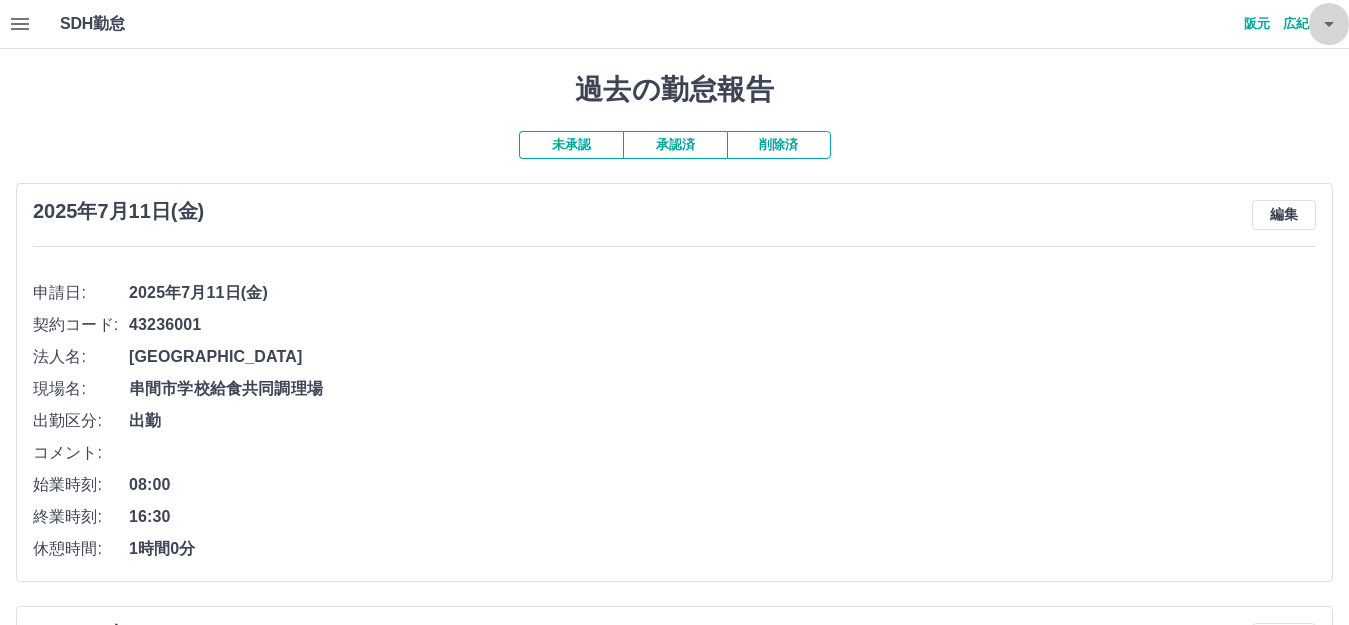 click 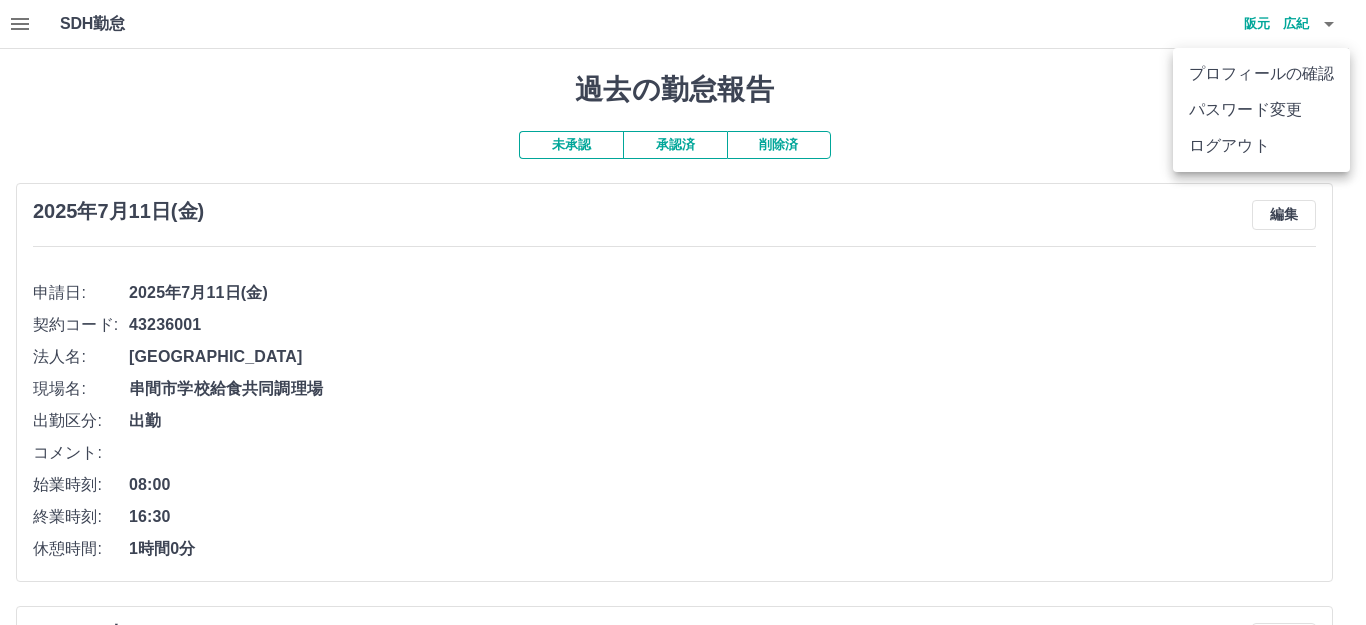 click on "ログアウト" at bounding box center [1261, 146] 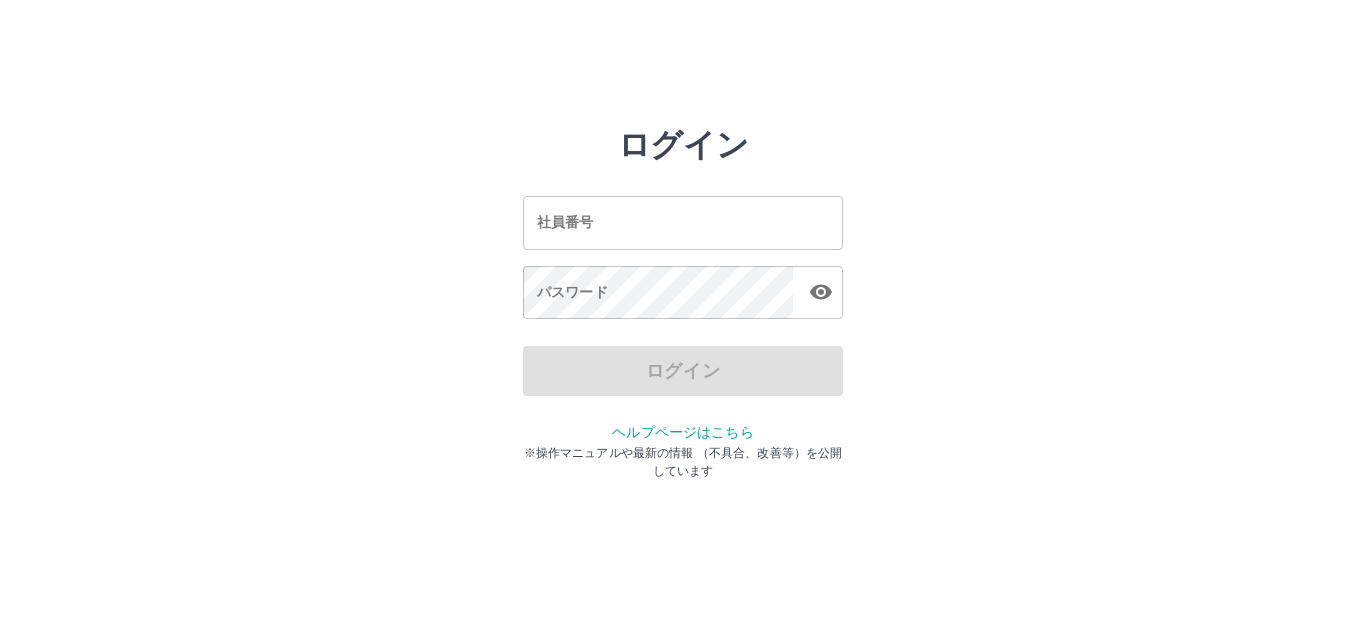 scroll, scrollTop: 0, scrollLeft: 0, axis: both 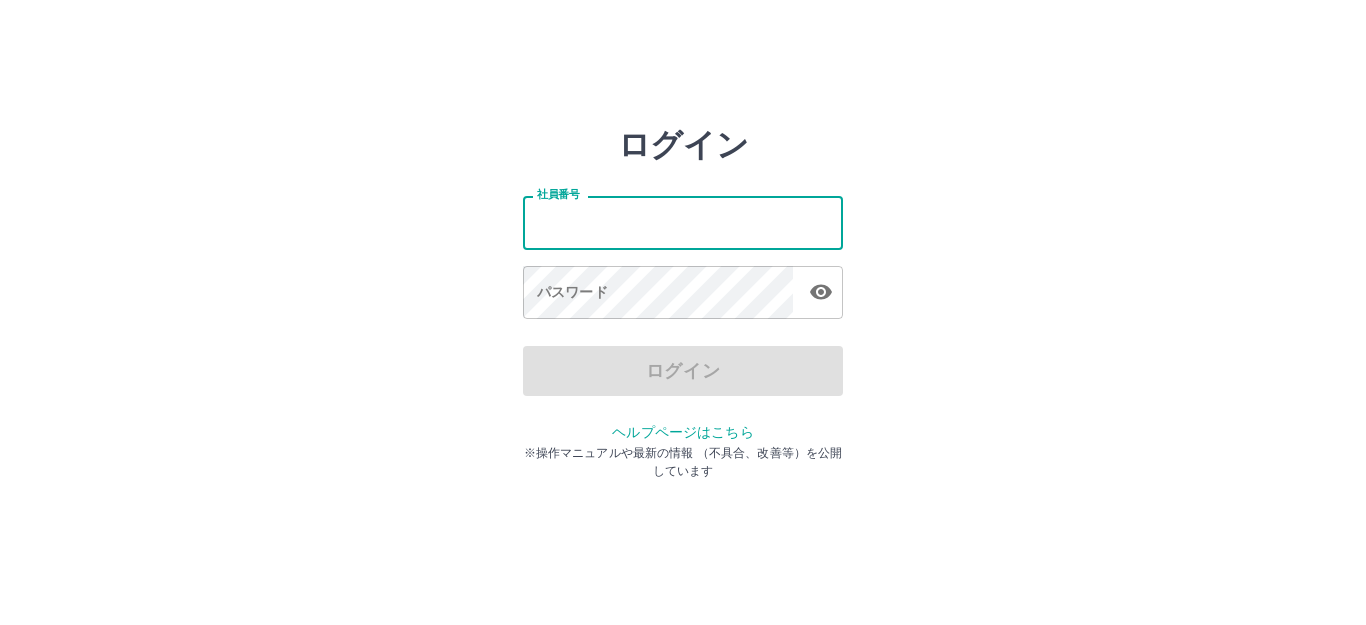 click on "社員番号" at bounding box center (683, 222) 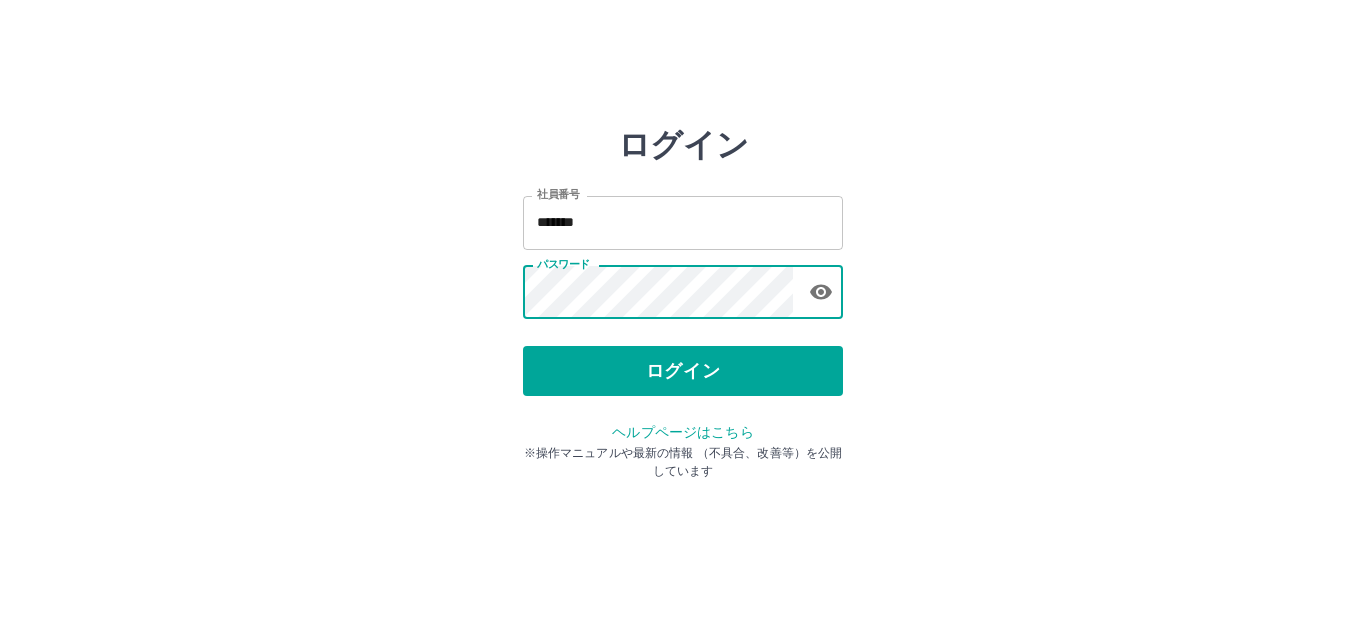 click 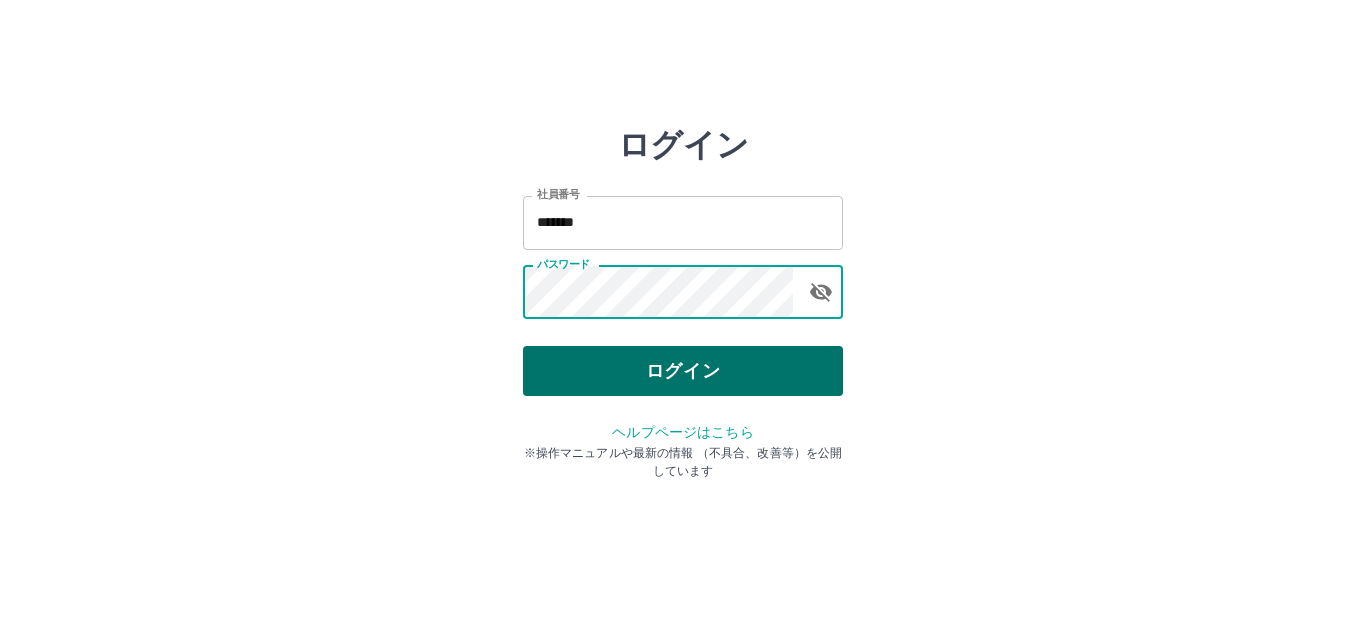 click on "ログイン" at bounding box center (683, 371) 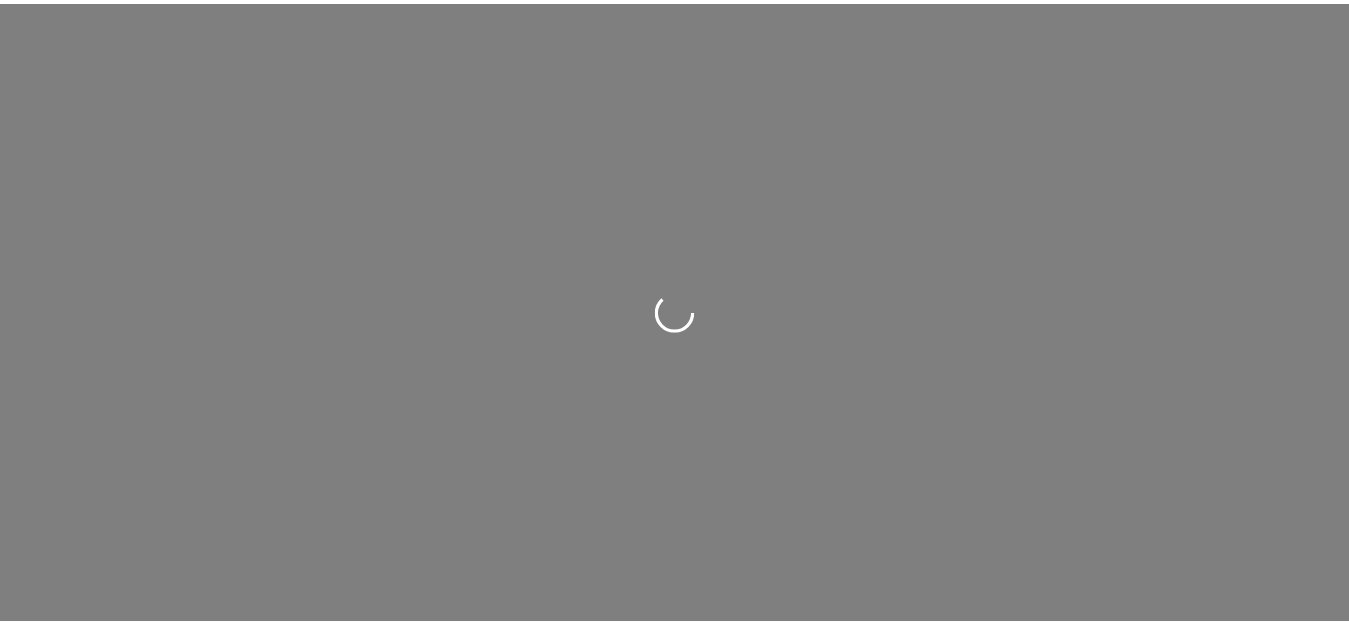 scroll, scrollTop: 0, scrollLeft: 0, axis: both 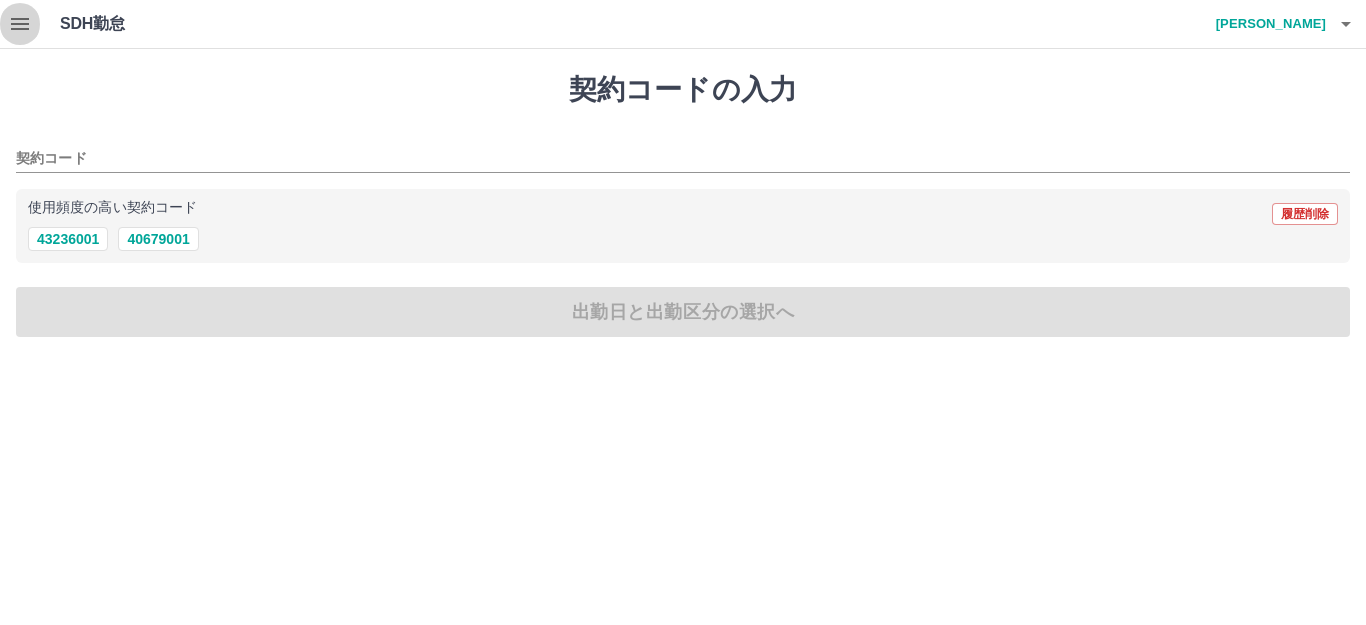 click 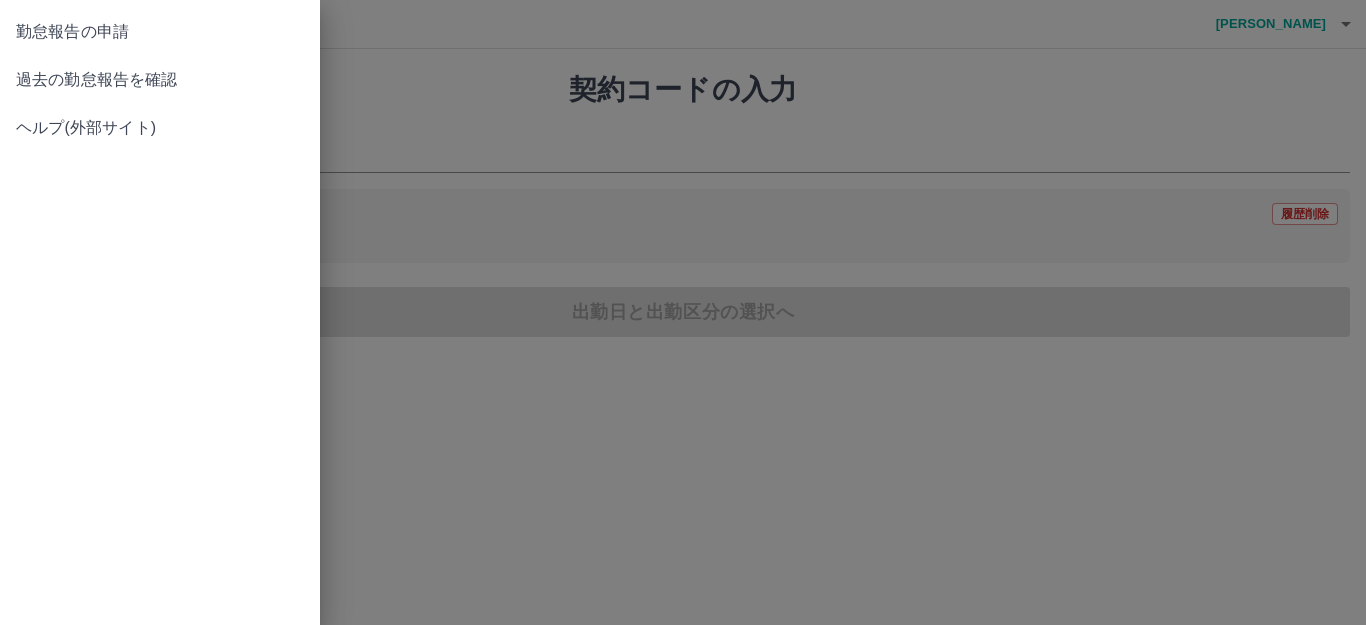 click on "過去の勤怠報告を確認" at bounding box center [160, 80] 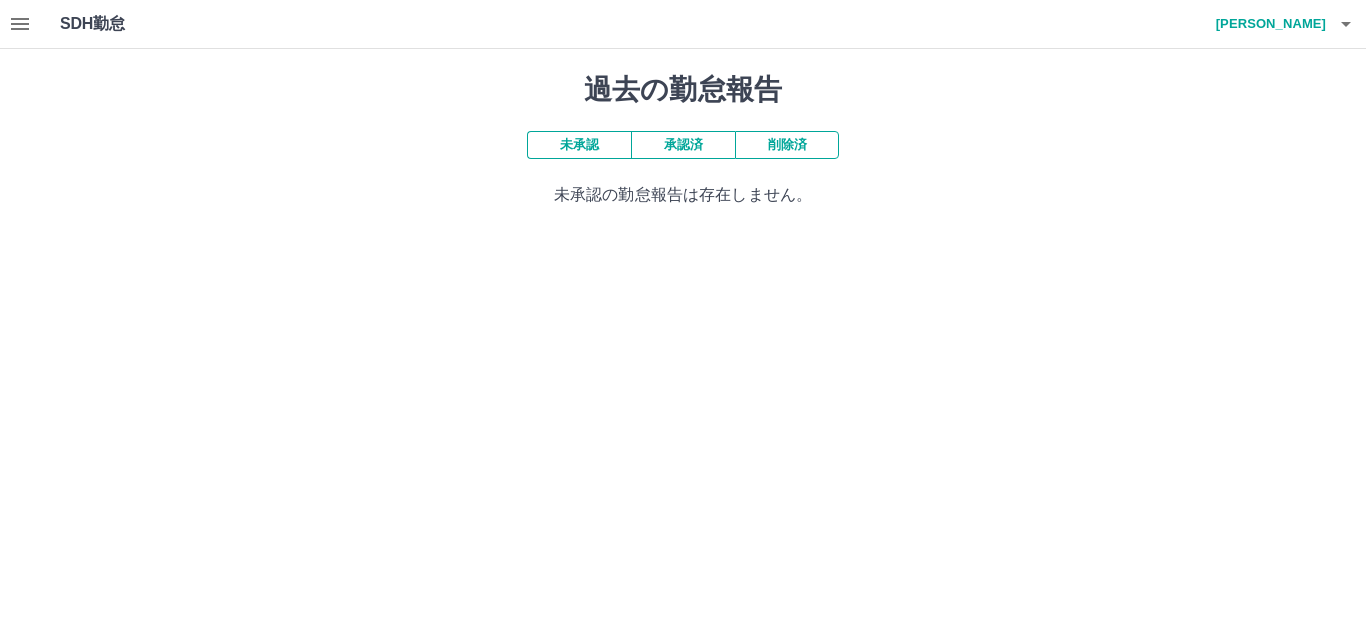 click on "承認済" at bounding box center [683, 145] 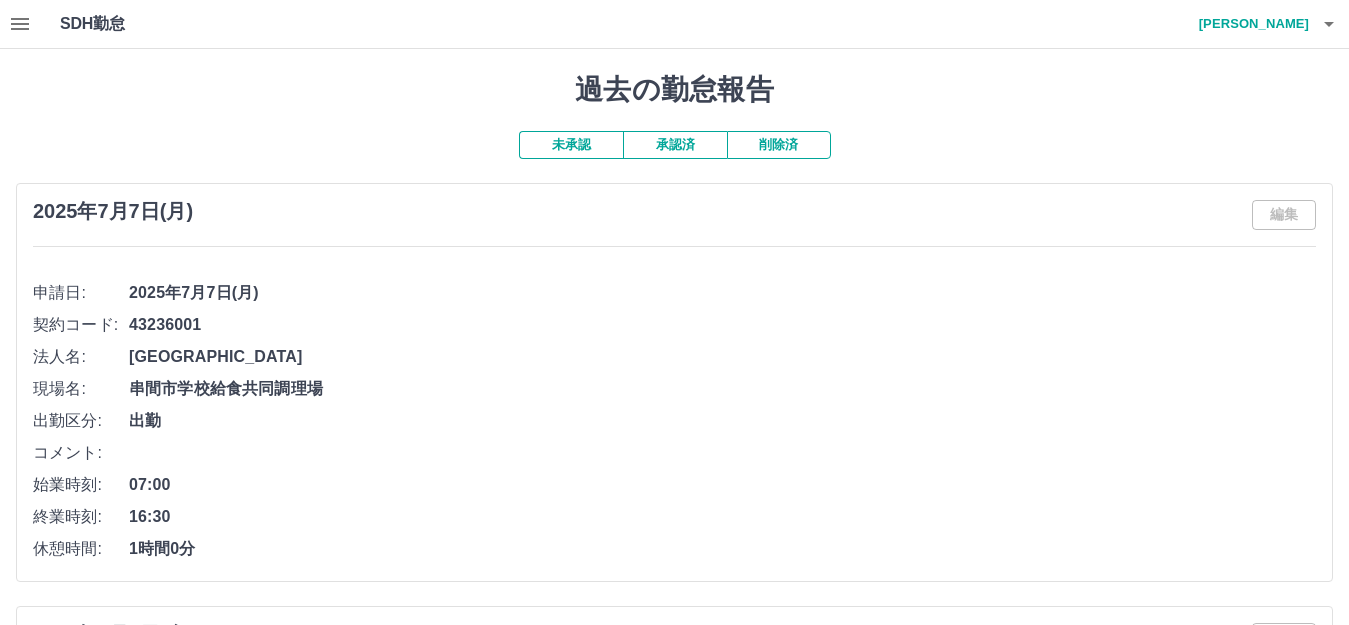 click 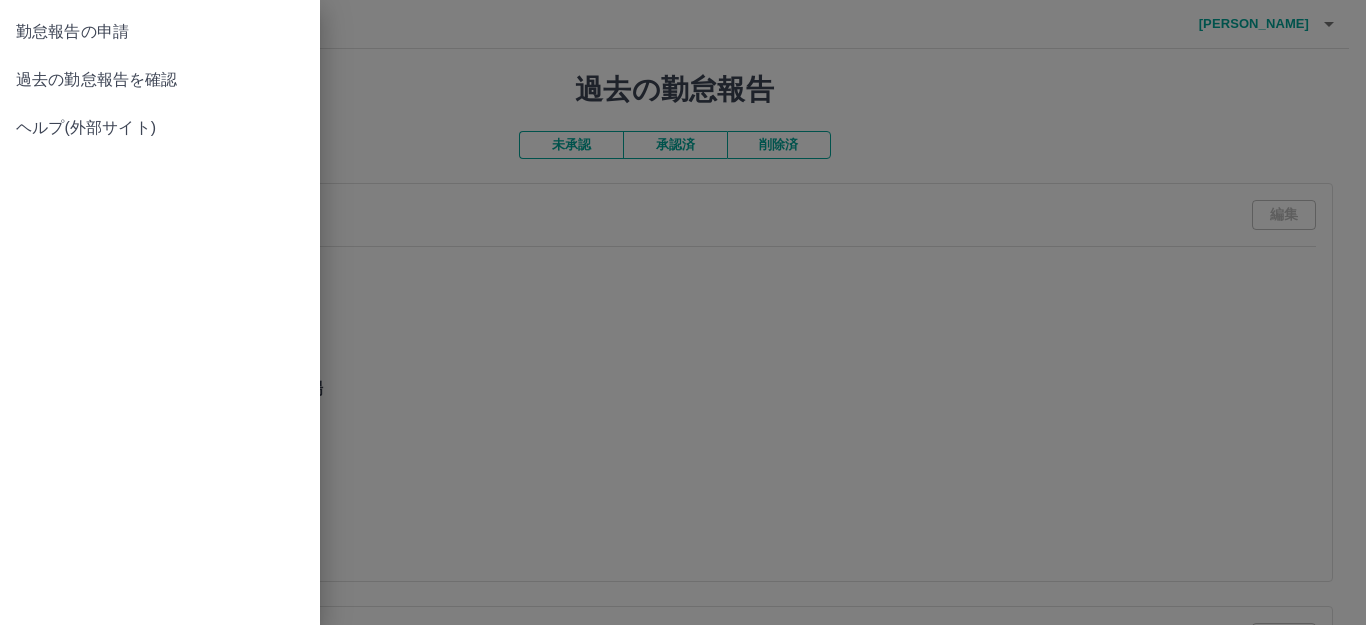 click on "勤怠報告の申請" at bounding box center (160, 32) 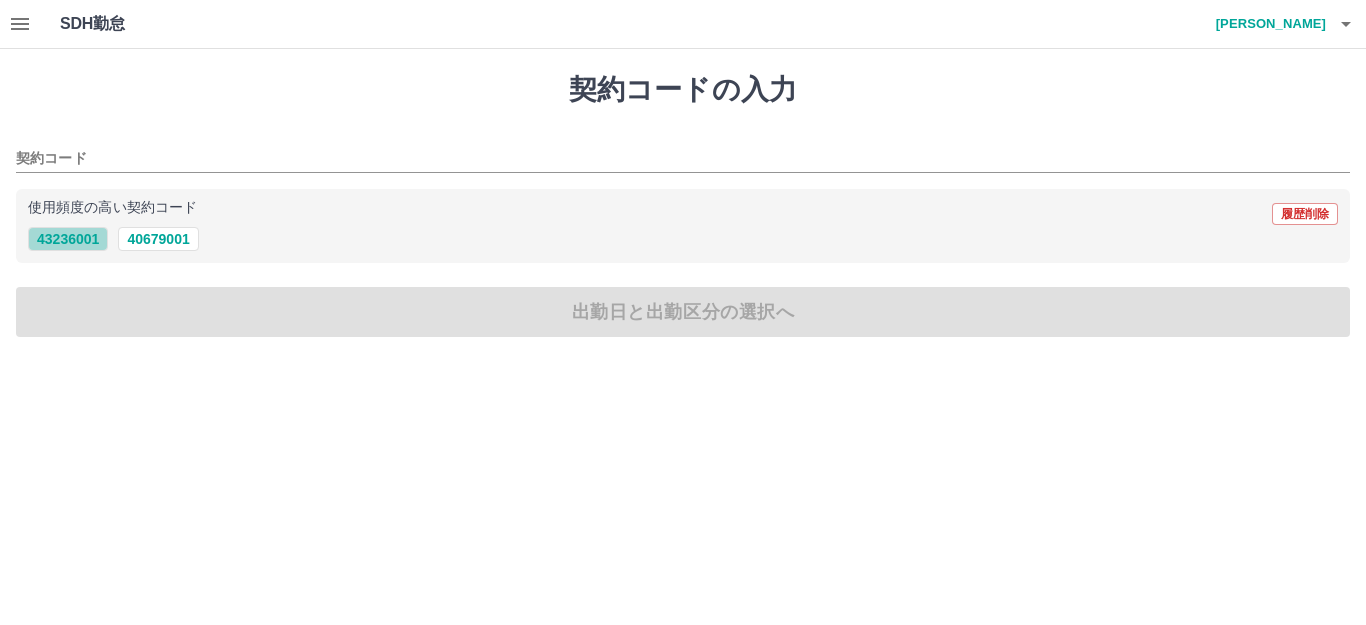 click on "43236001" at bounding box center (68, 239) 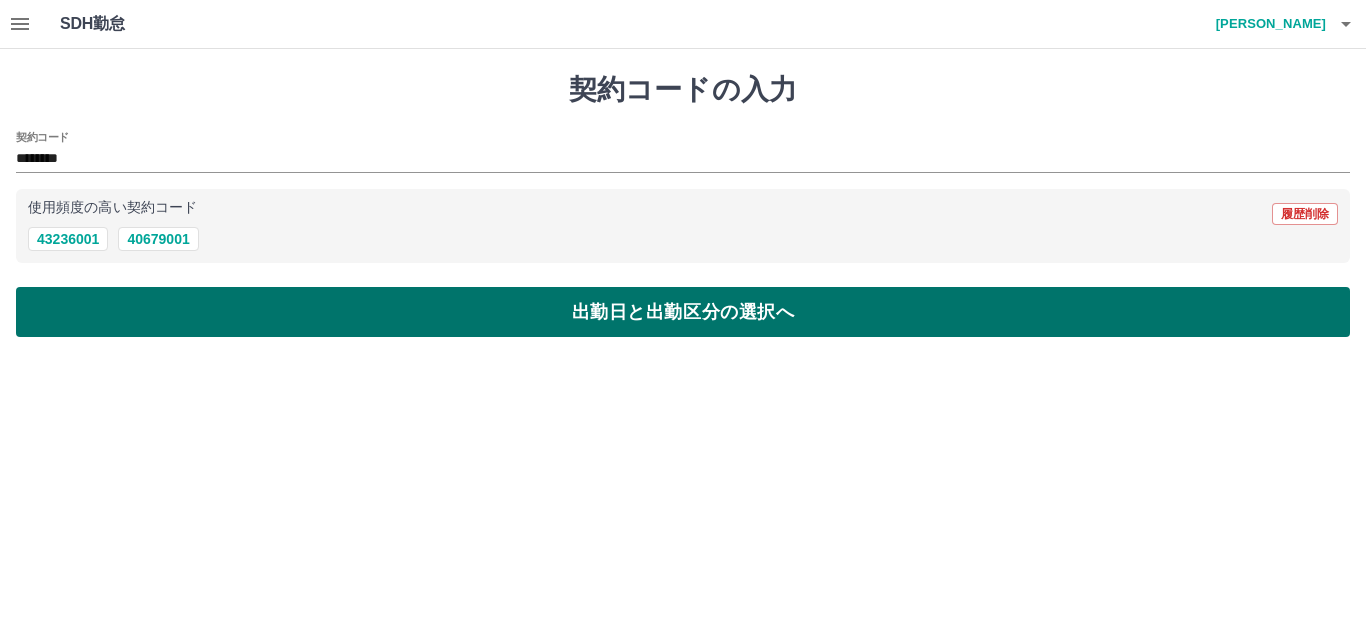 click on "出勤日と出勤区分の選択へ" at bounding box center (683, 312) 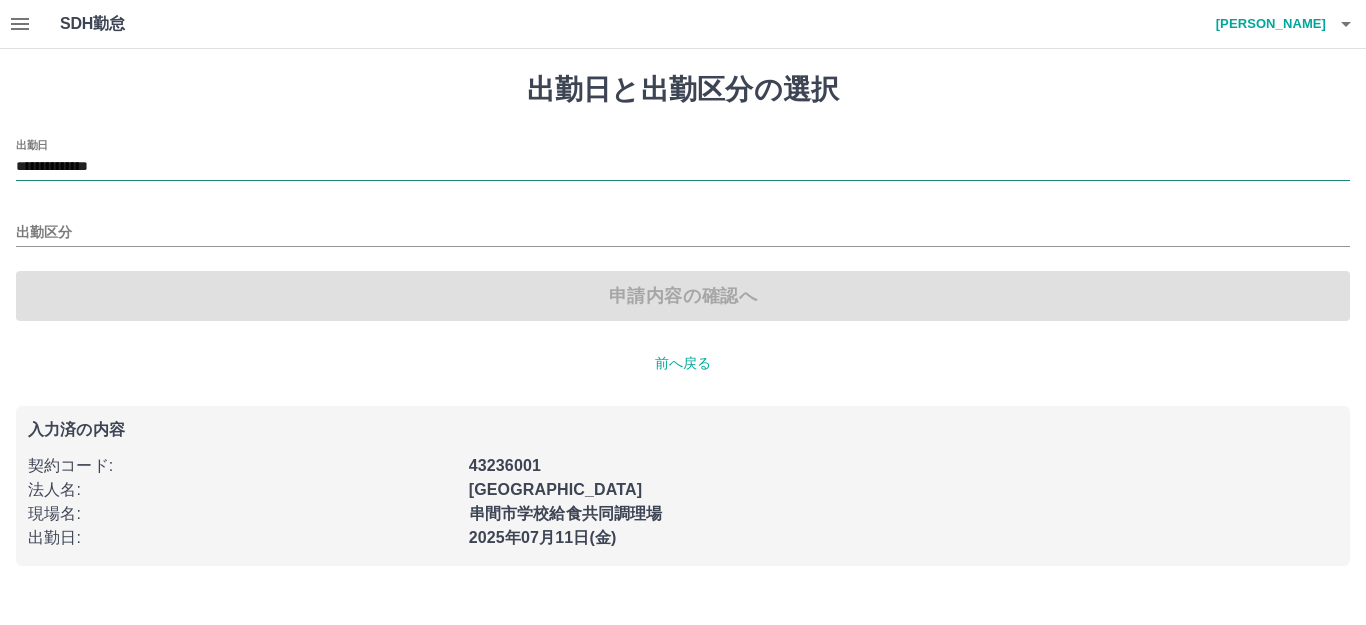 click on "**********" at bounding box center (683, 167) 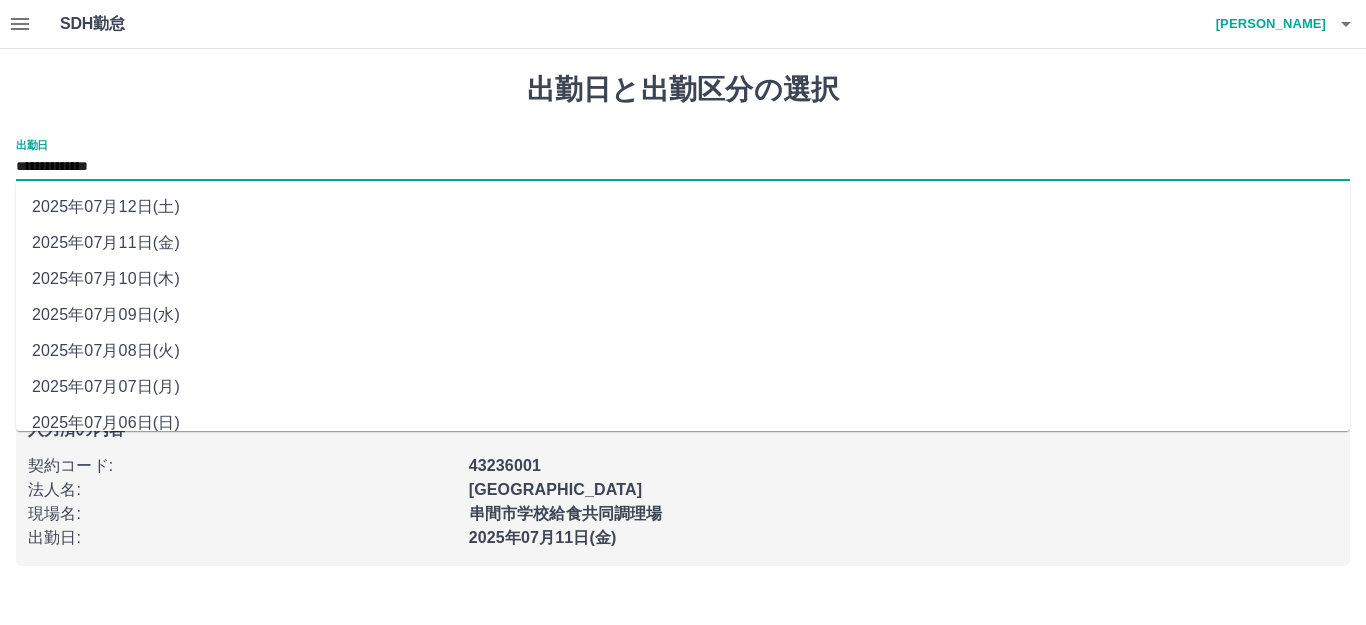 click on "2025年07月08日(火)" at bounding box center (683, 351) 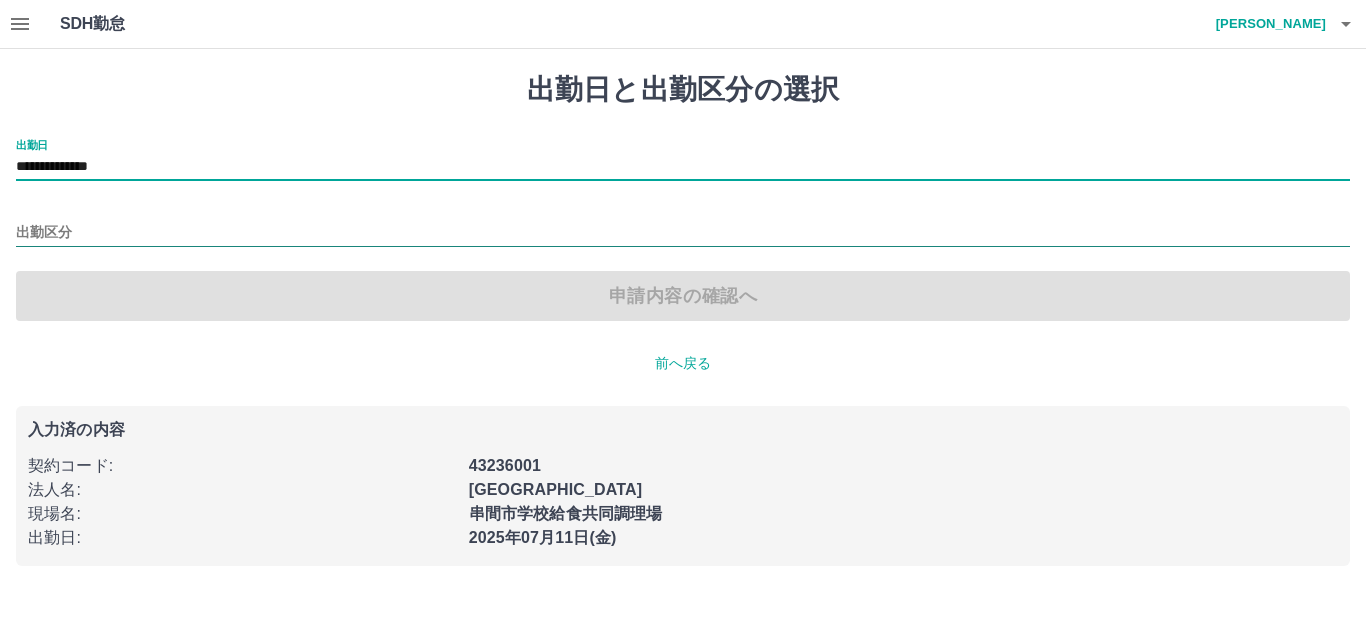 click on "出勤区分" at bounding box center [683, 233] 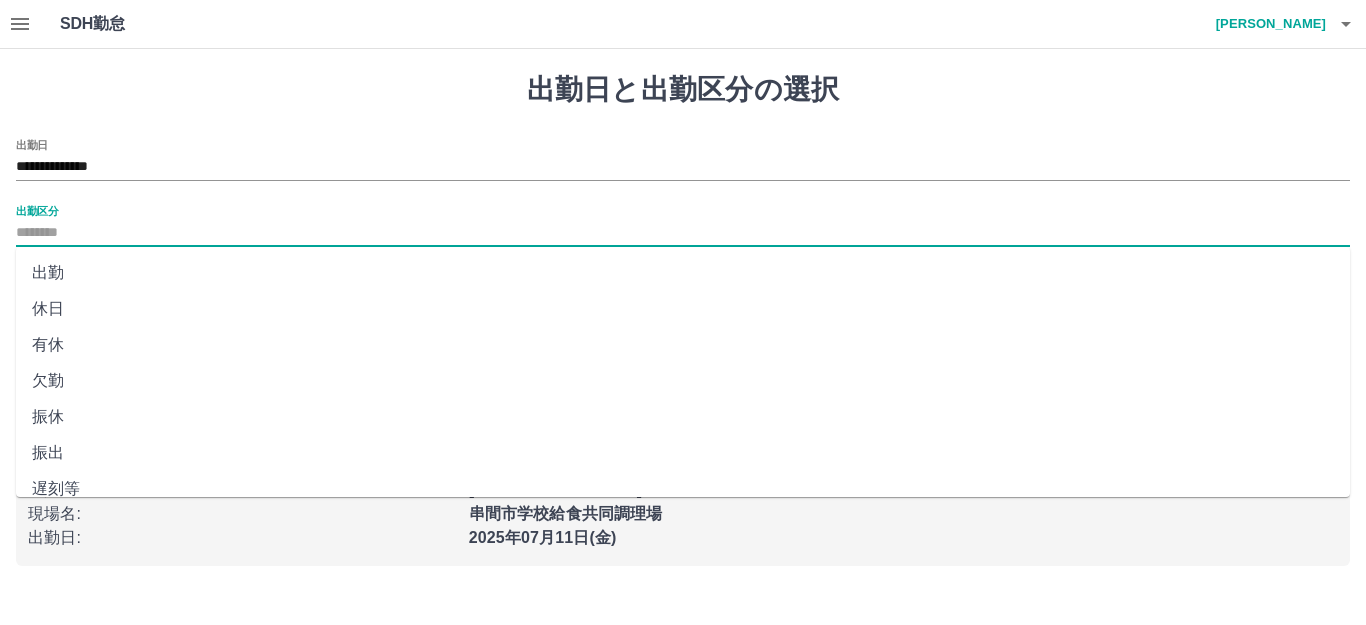 click on "出勤" at bounding box center [683, 273] 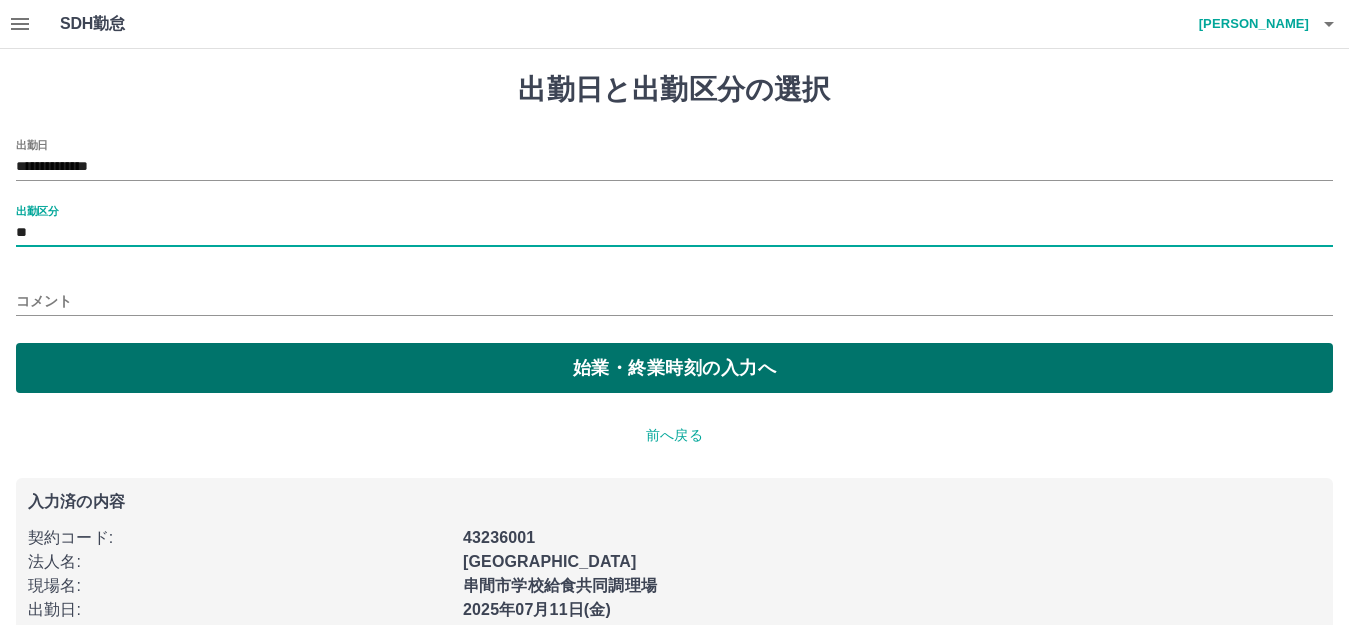 click on "始業・終業時刻の入力へ" at bounding box center [674, 368] 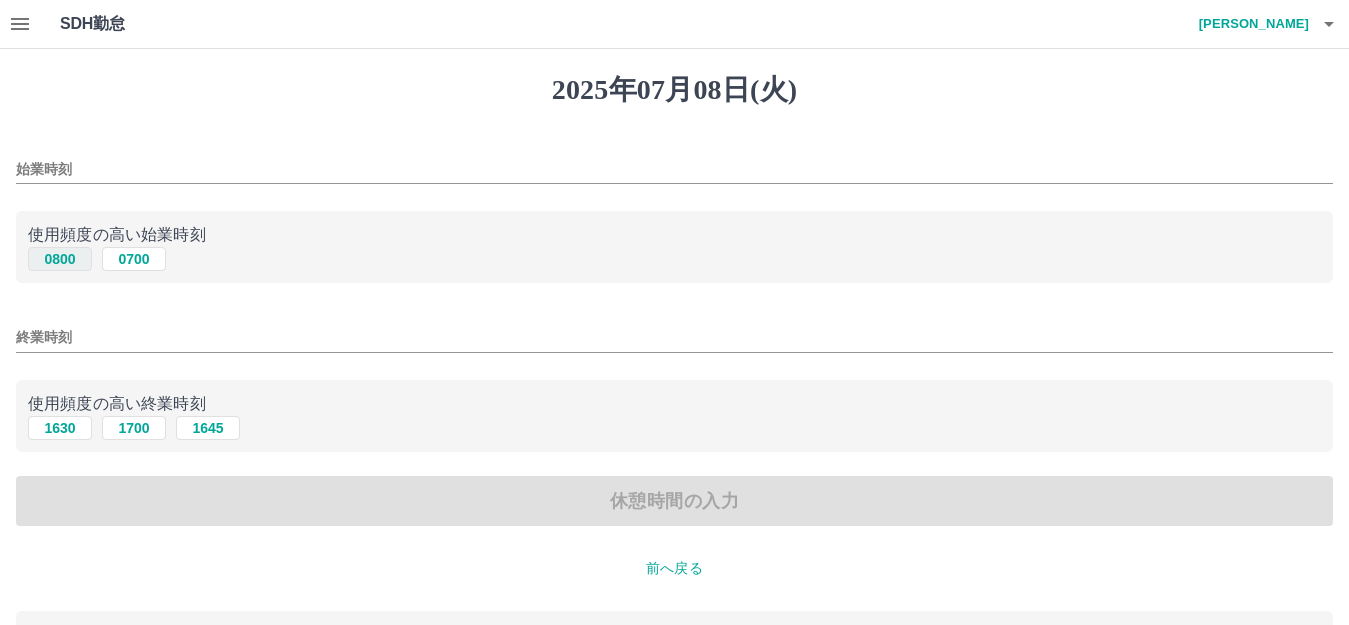 click on "0800" at bounding box center [60, 259] 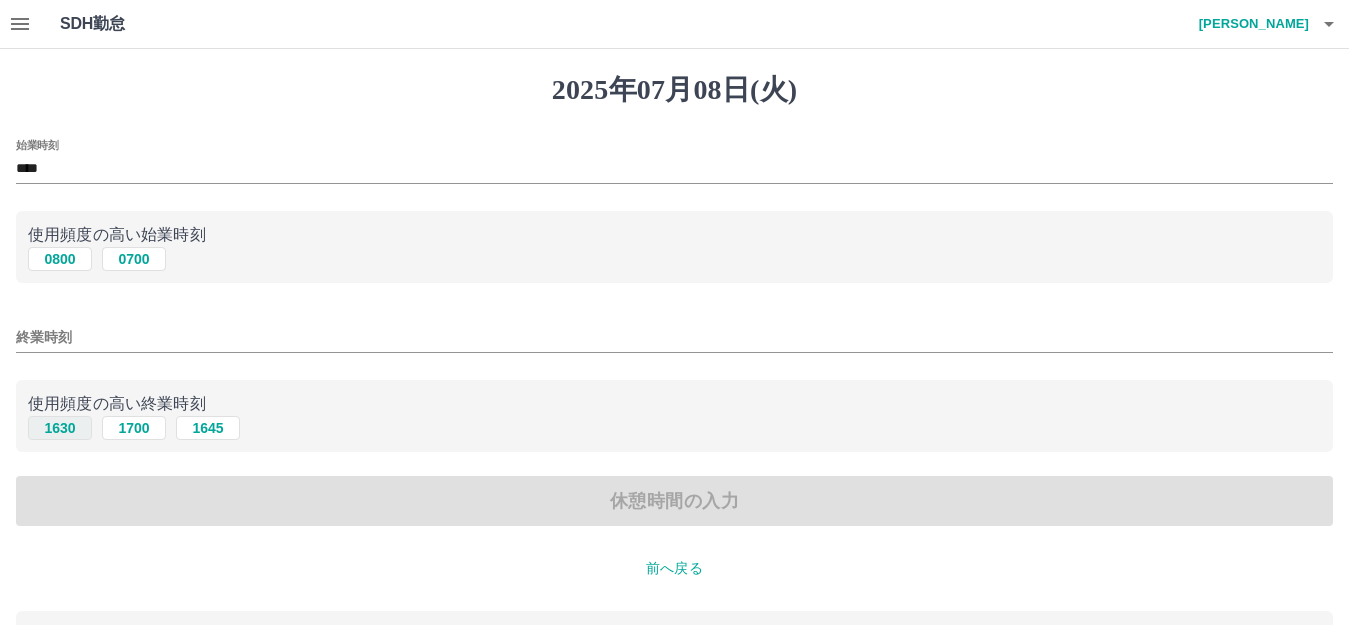 click on "1630" at bounding box center (60, 428) 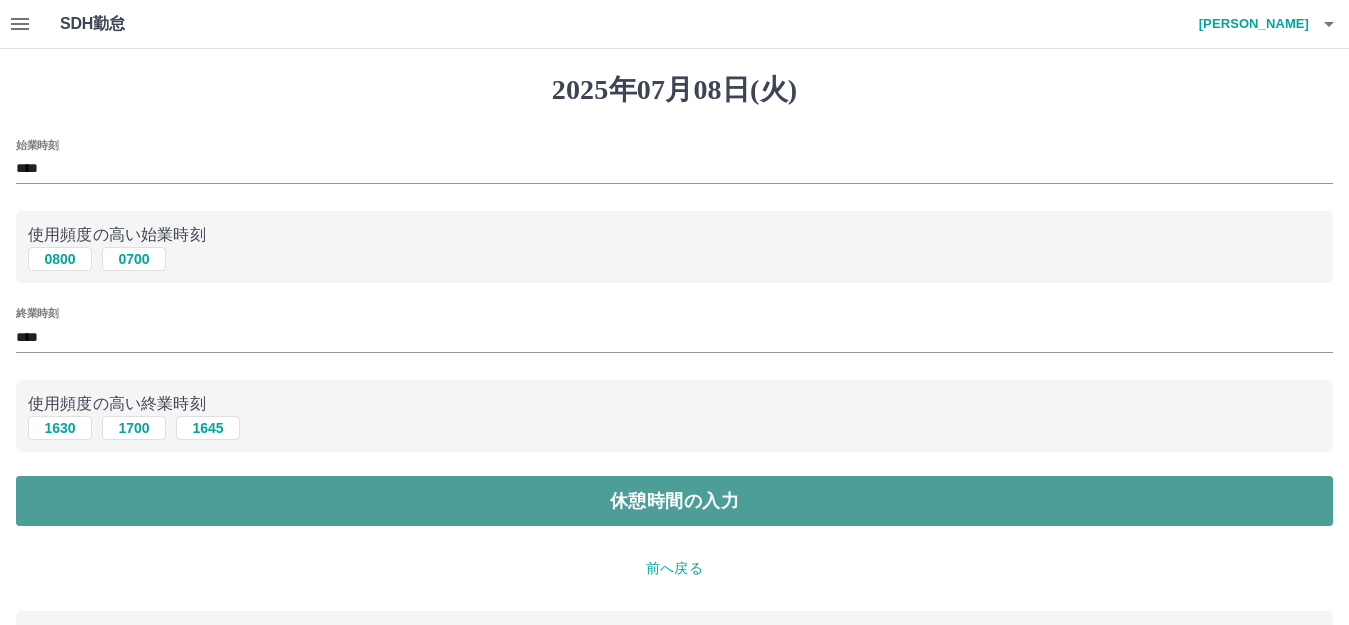 click on "休憩時間の入力" at bounding box center (674, 501) 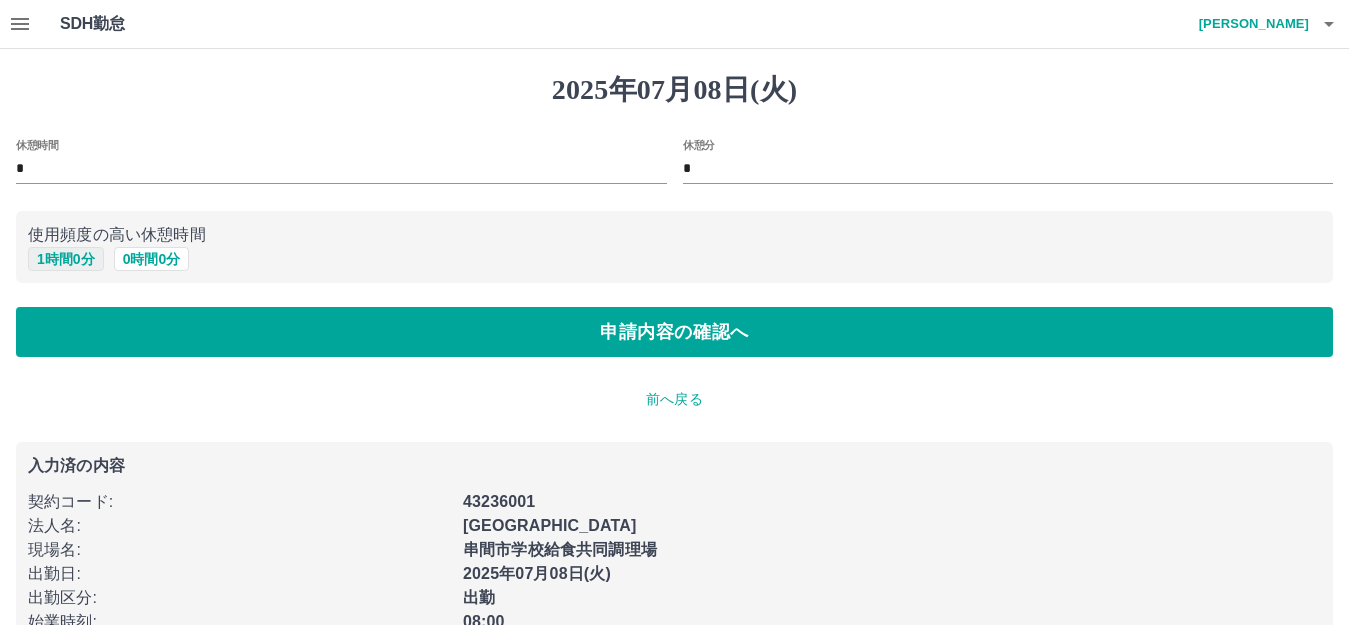 click on "1 時間 0 分" at bounding box center [66, 259] 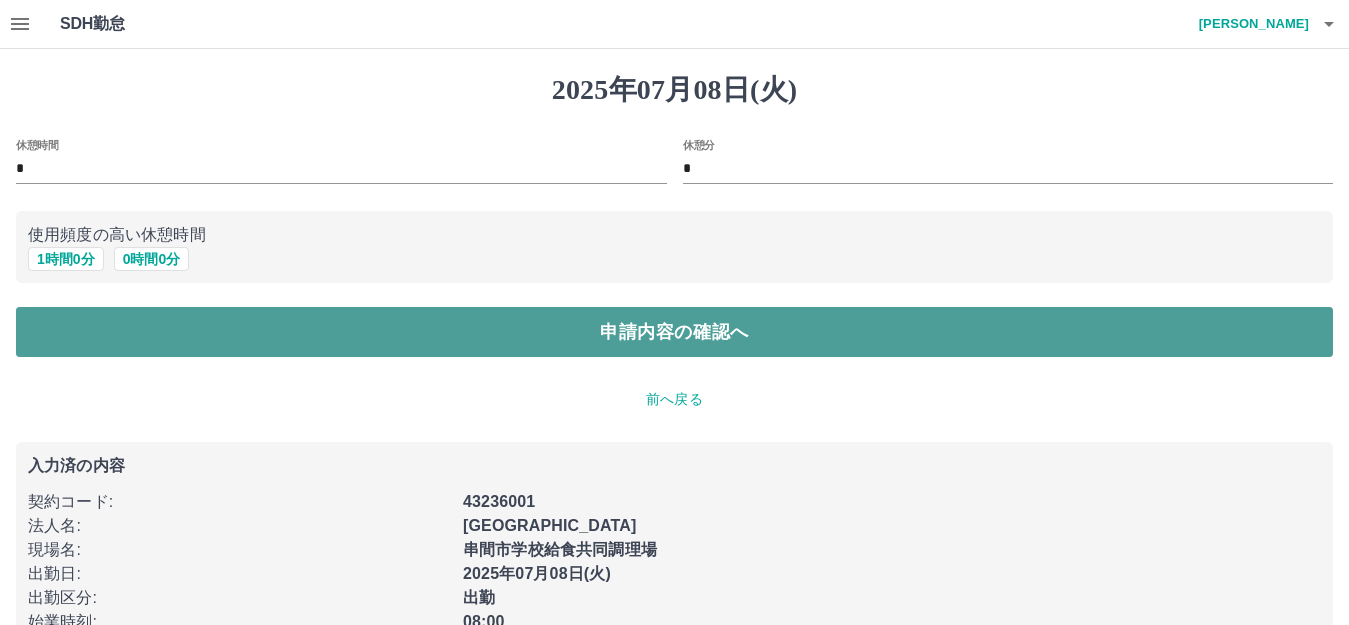 click on "申請内容の確認へ" at bounding box center (674, 332) 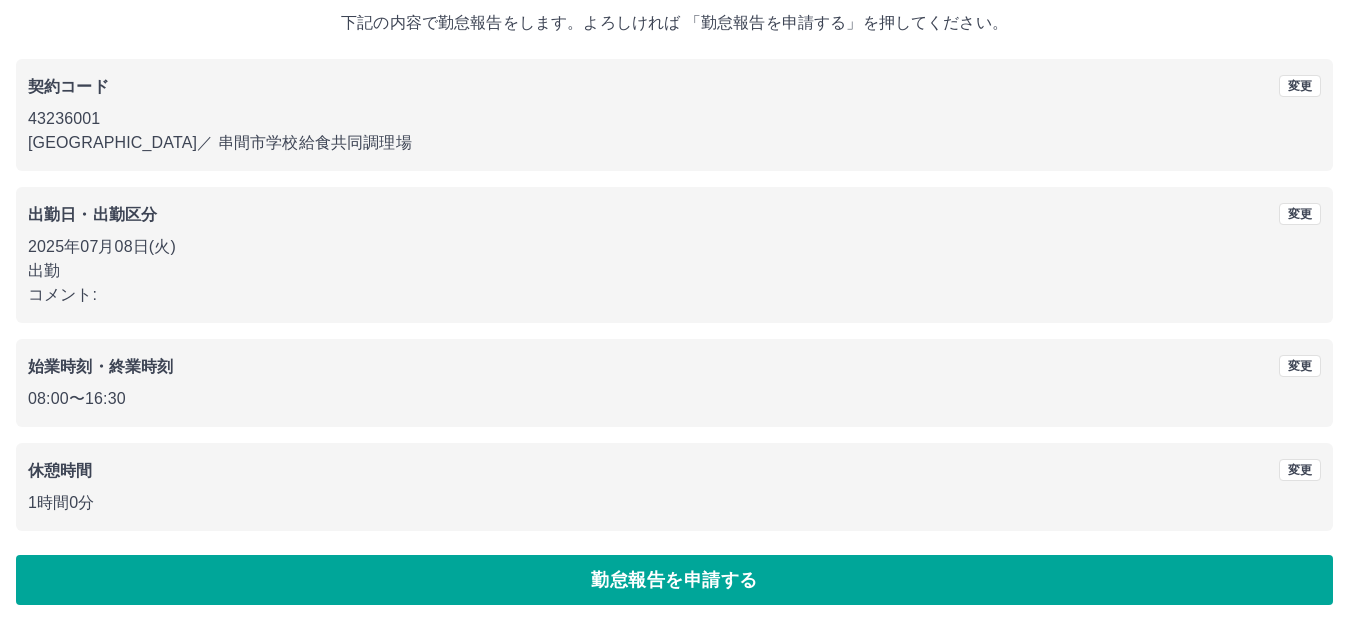 scroll, scrollTop: 124, scrollLeft: 0, axis: vertical 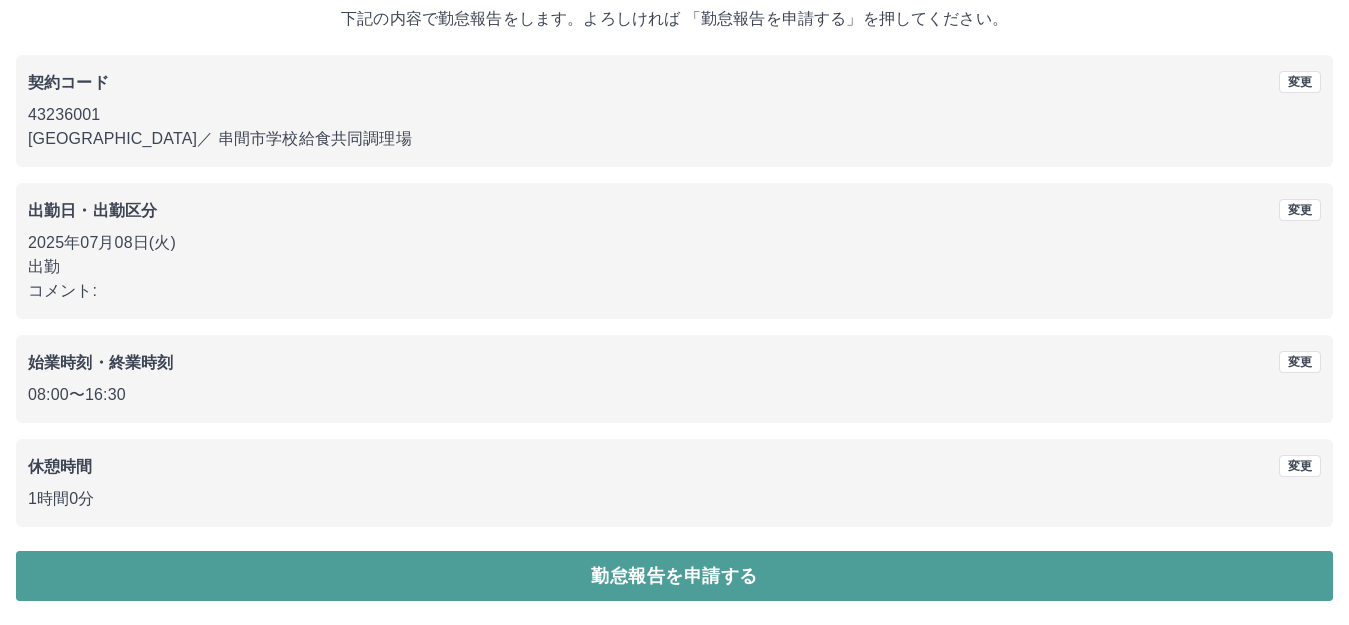 click on "勤怠報告を申請する" at bounding box center (674, 576) 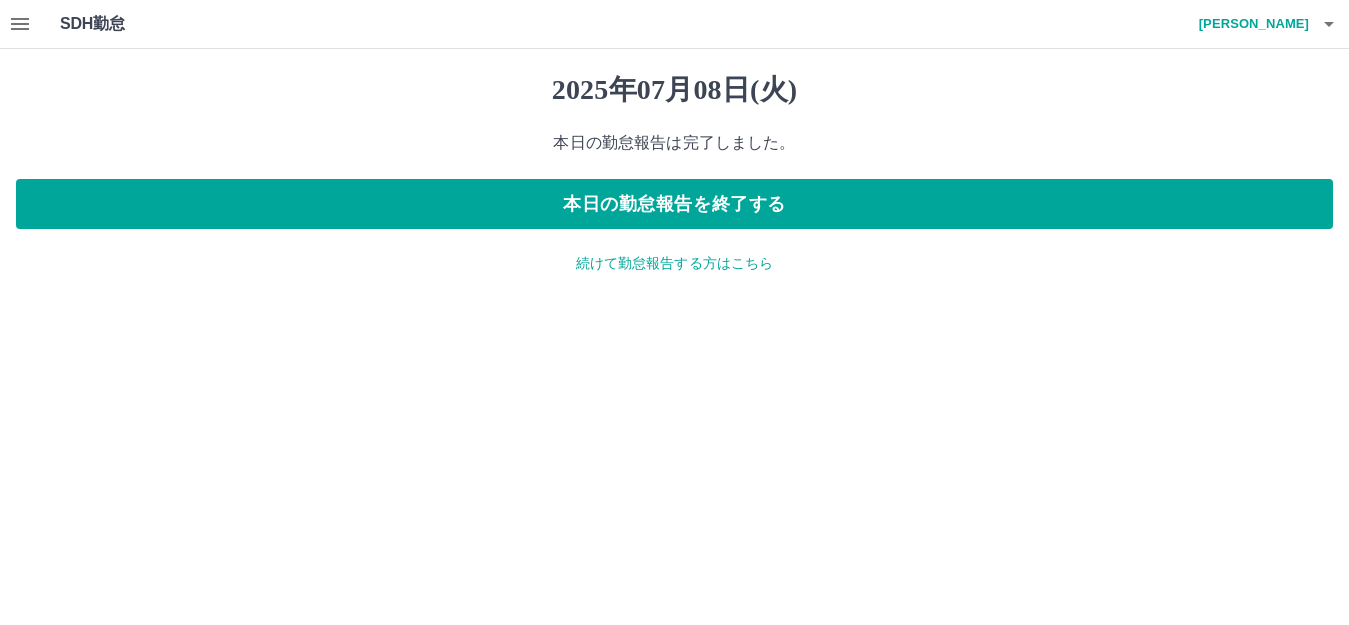 scroll, scrollTop: 0, scrollLeft: 0, axis: both 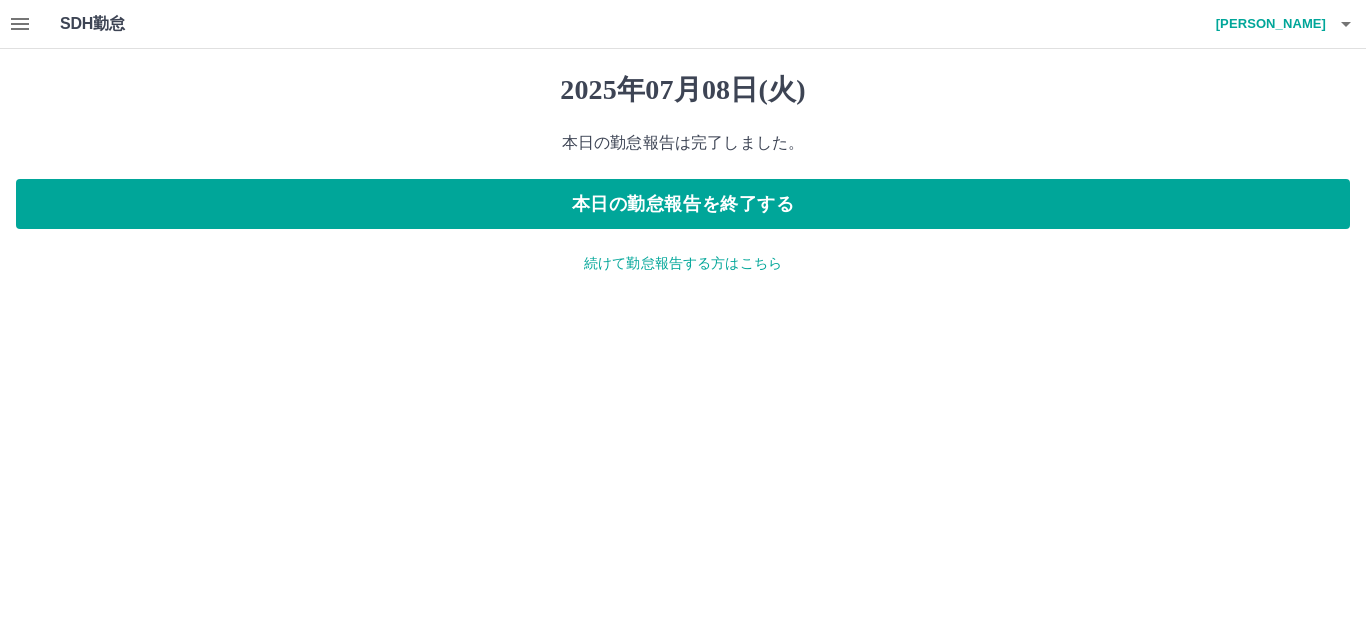click on "続けて勤怠報告する方はこちら" at bounding box center (683, 263) 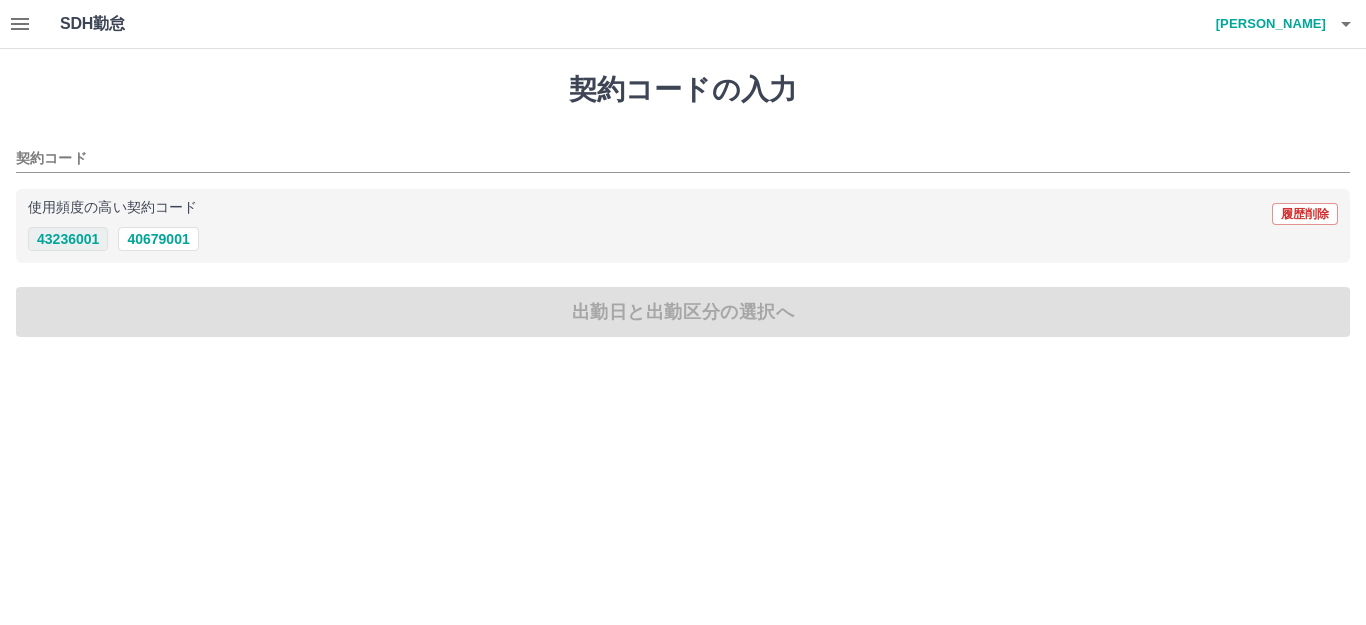 click on "43236001" at bounding box center (68, 239) 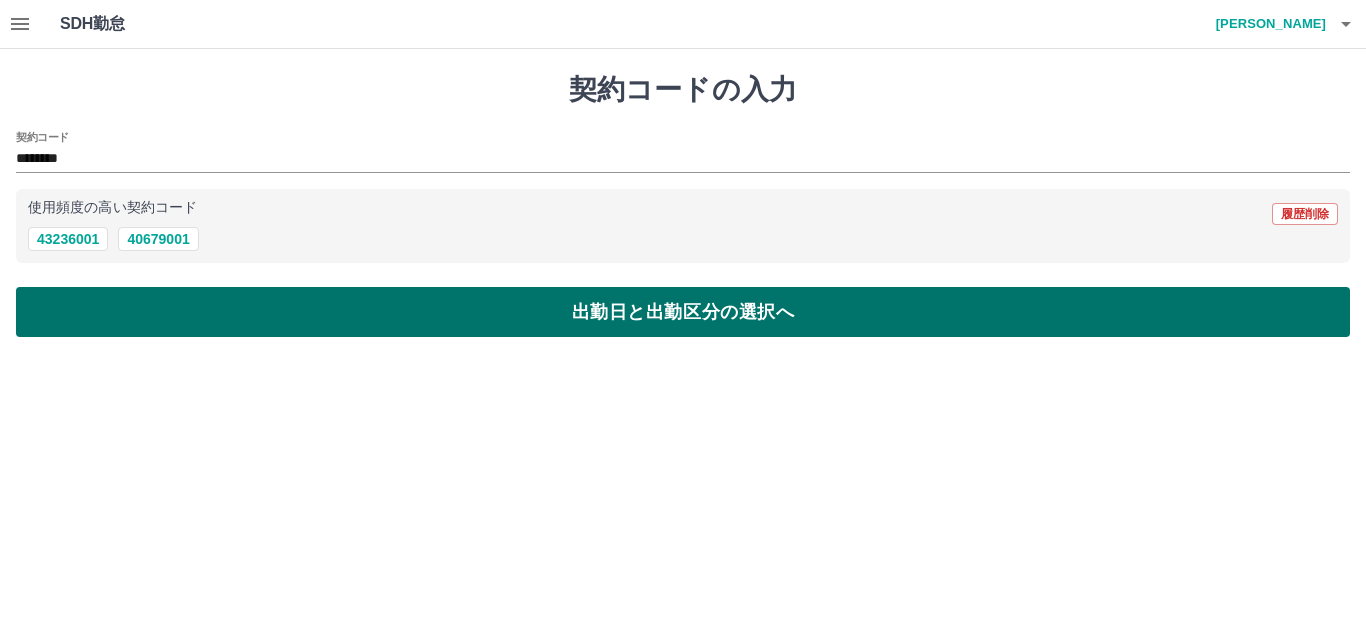 click on "出勤日と出勤区分の選択へ" at bounding box center (683, 312) 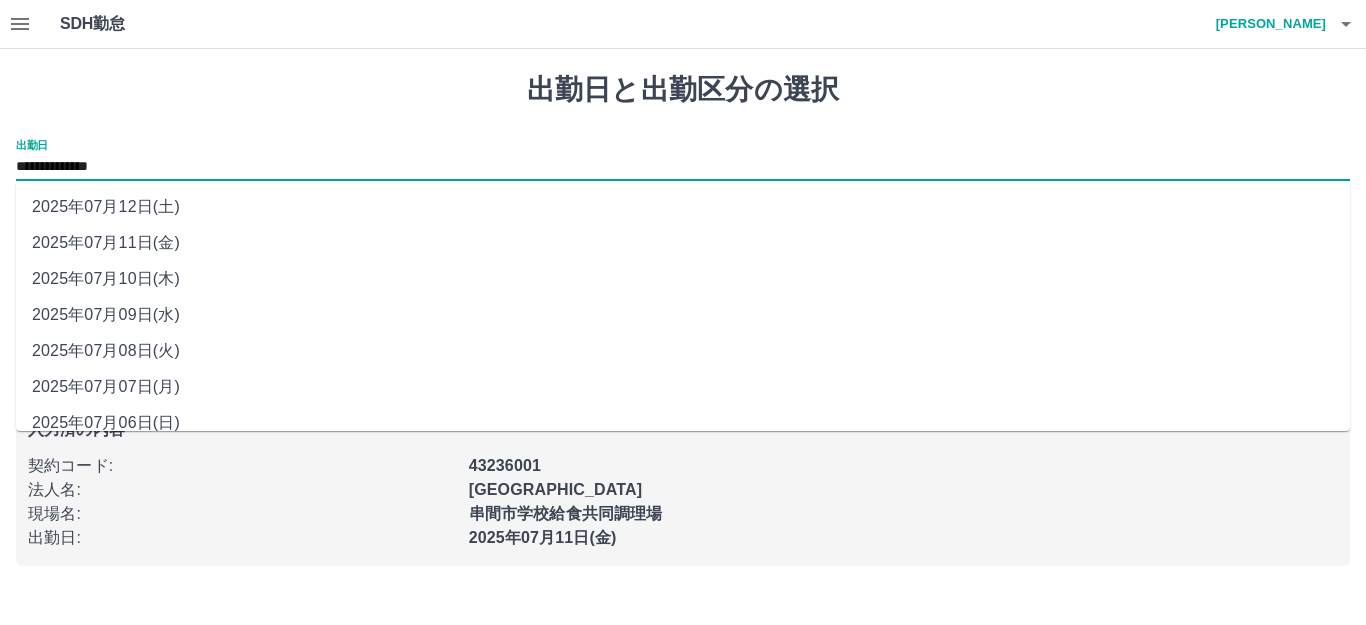click on "**********" at bounding box center (683, 167) 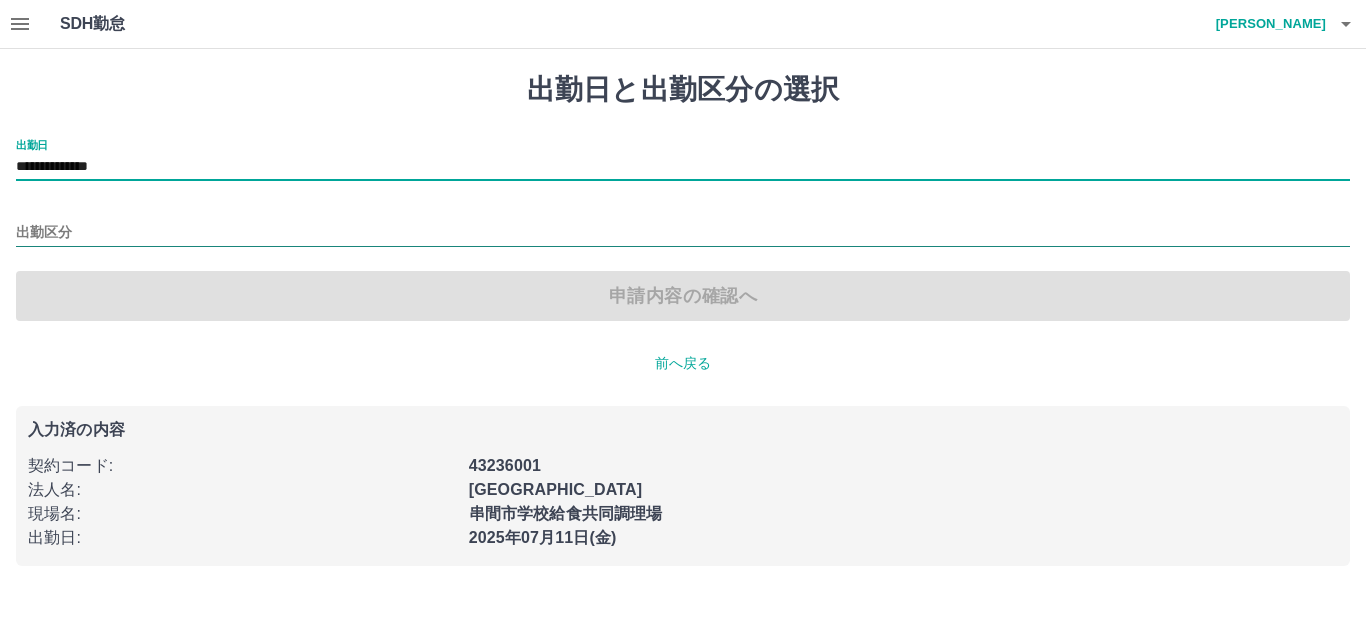 click on "出勤区分" at bounding box center [683, 233] 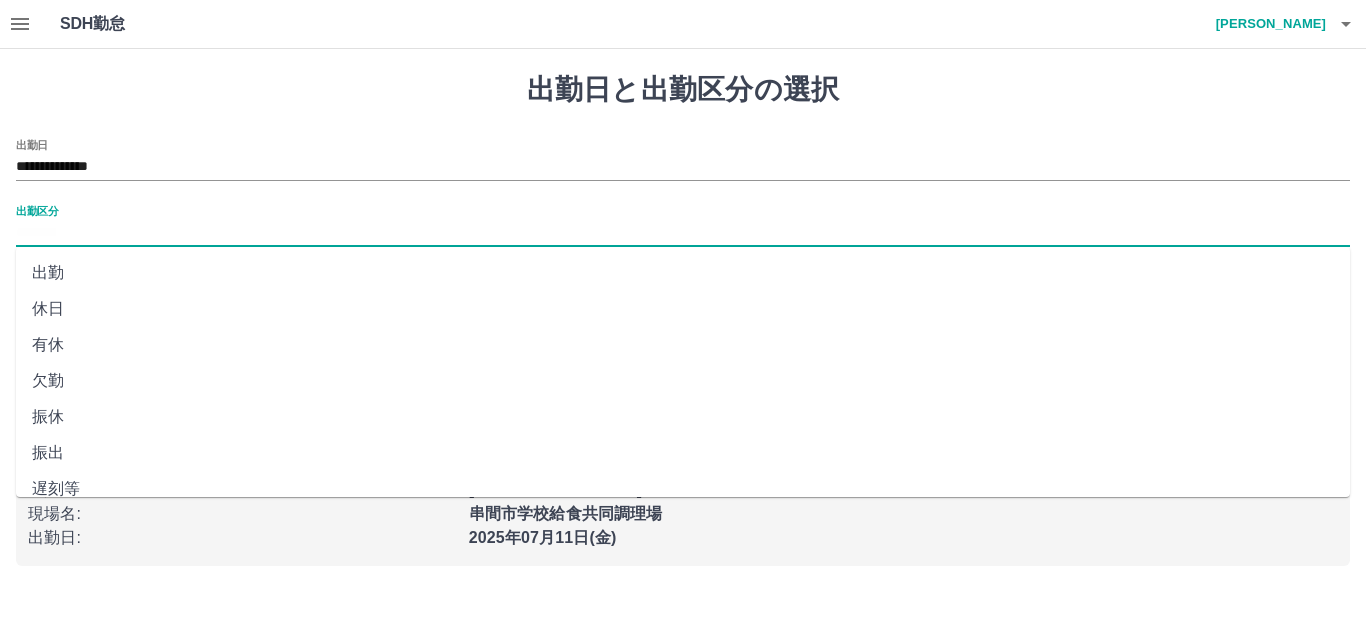 click on "出勤" at bounding box center (683, 273) 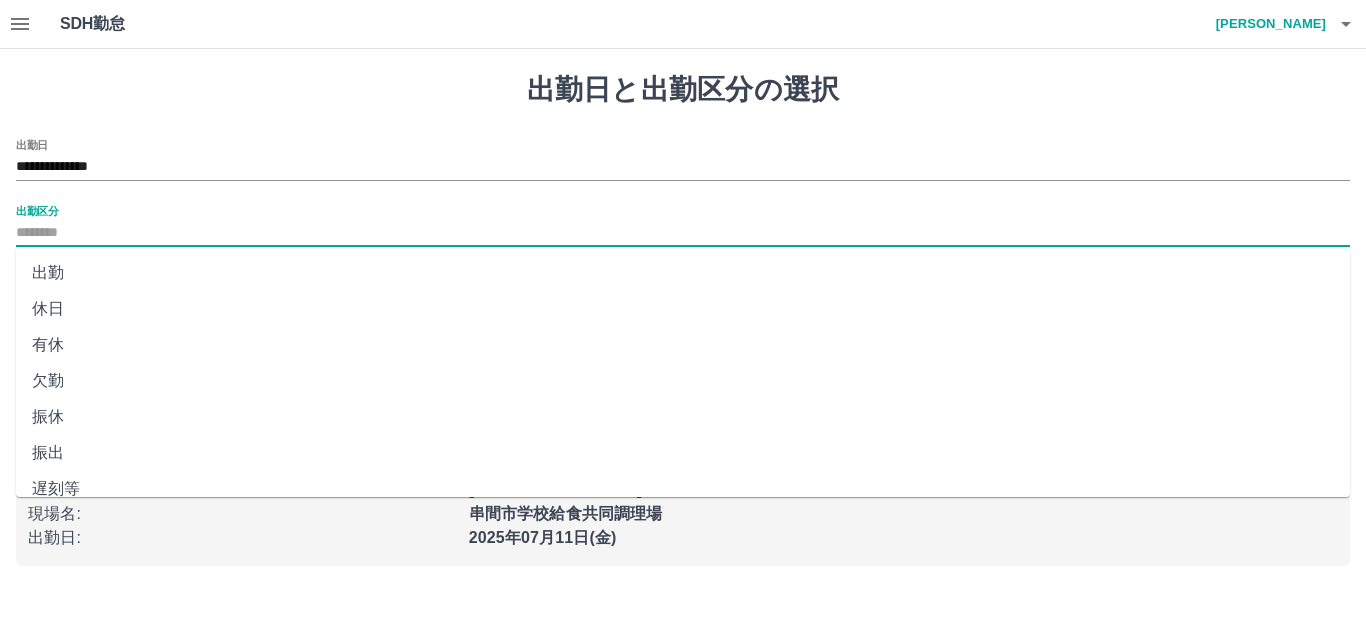 type on "**" 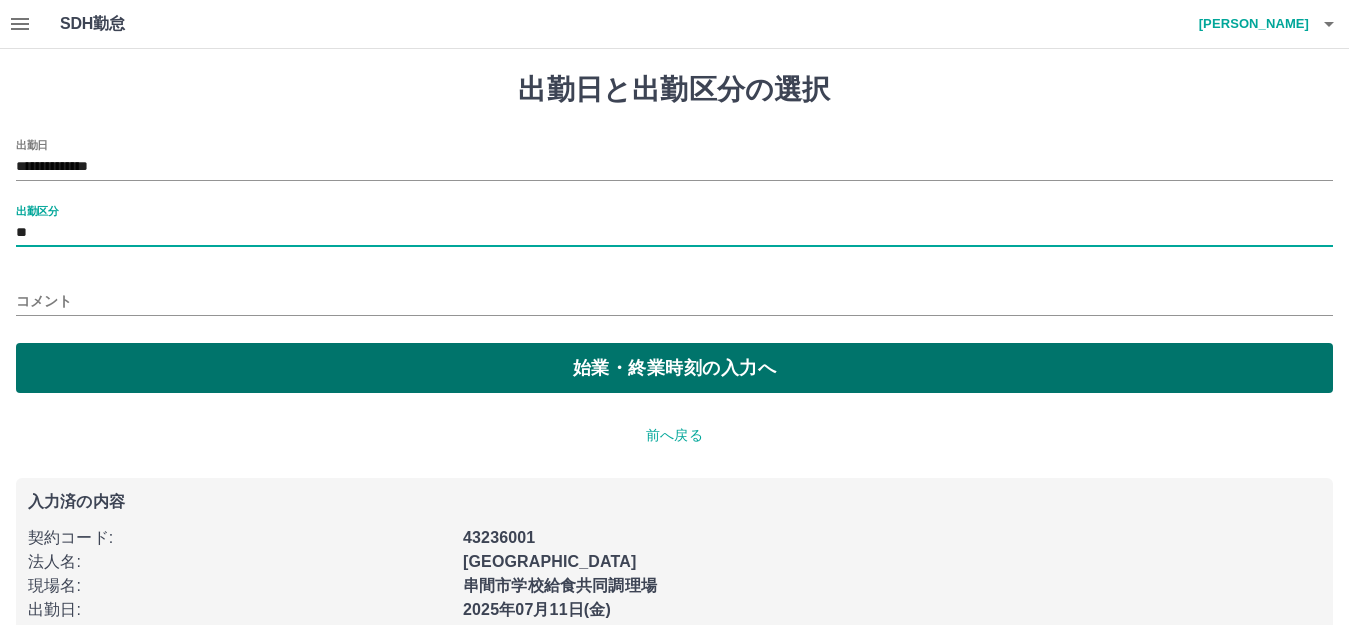 click on "始業・終業時刻の入力へ" at bounding box center (674, 368) 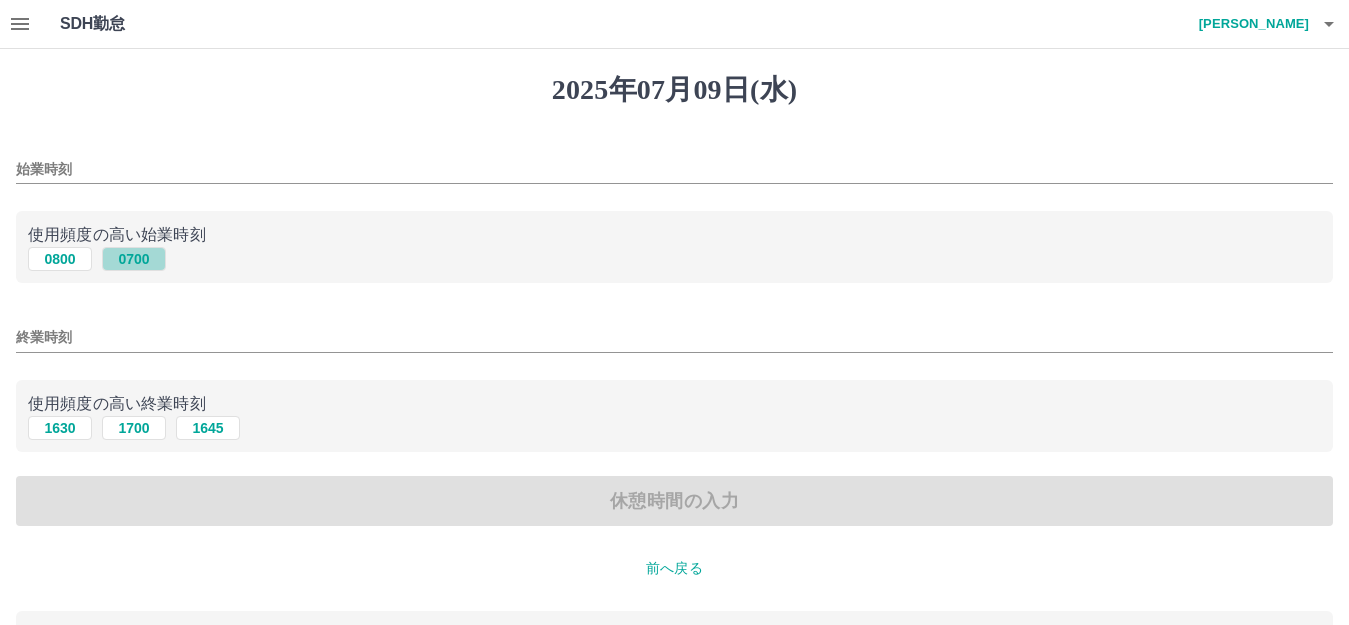 click on "0700" at bounding box center [134, 259] 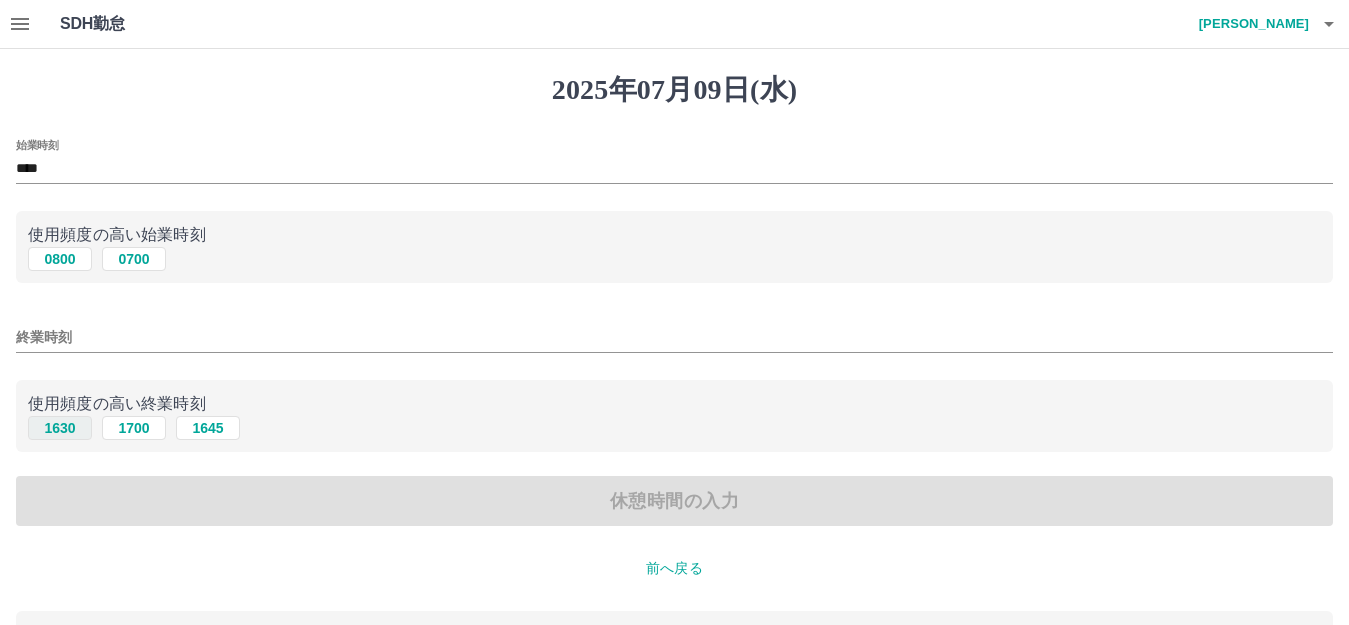 click on "1630" at bounding box center [60, 428] 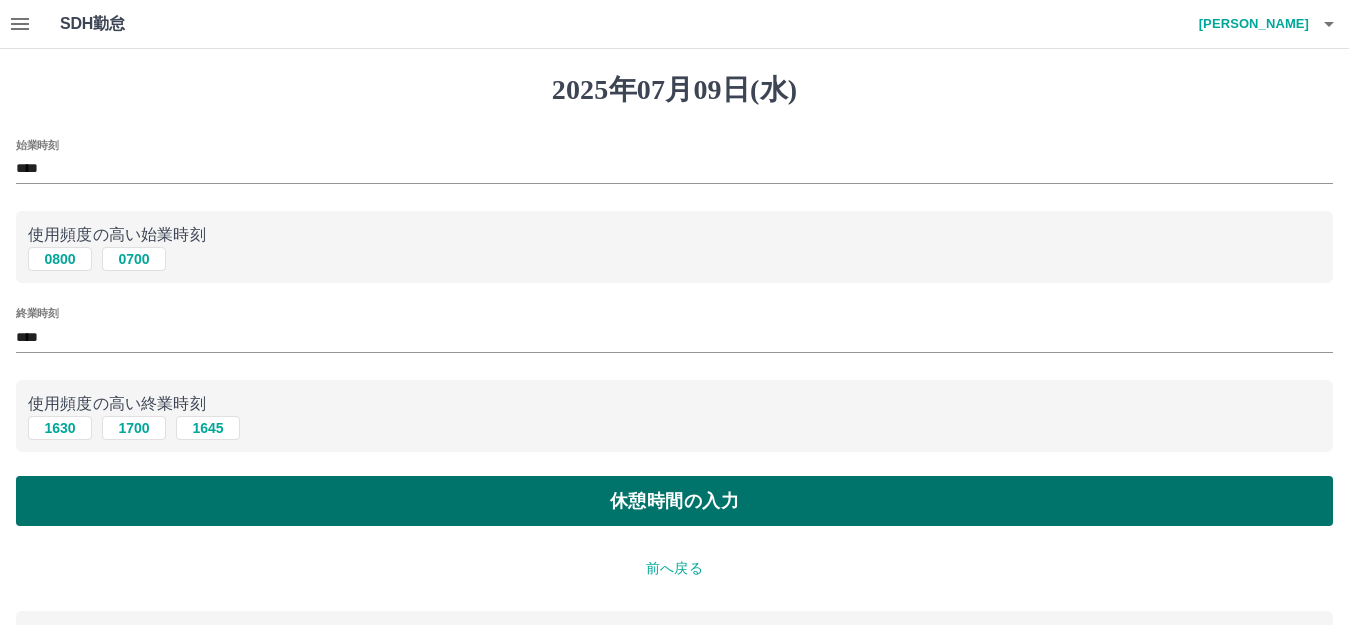 click on "休憩時間の入力" at bounding box center [674, 501] 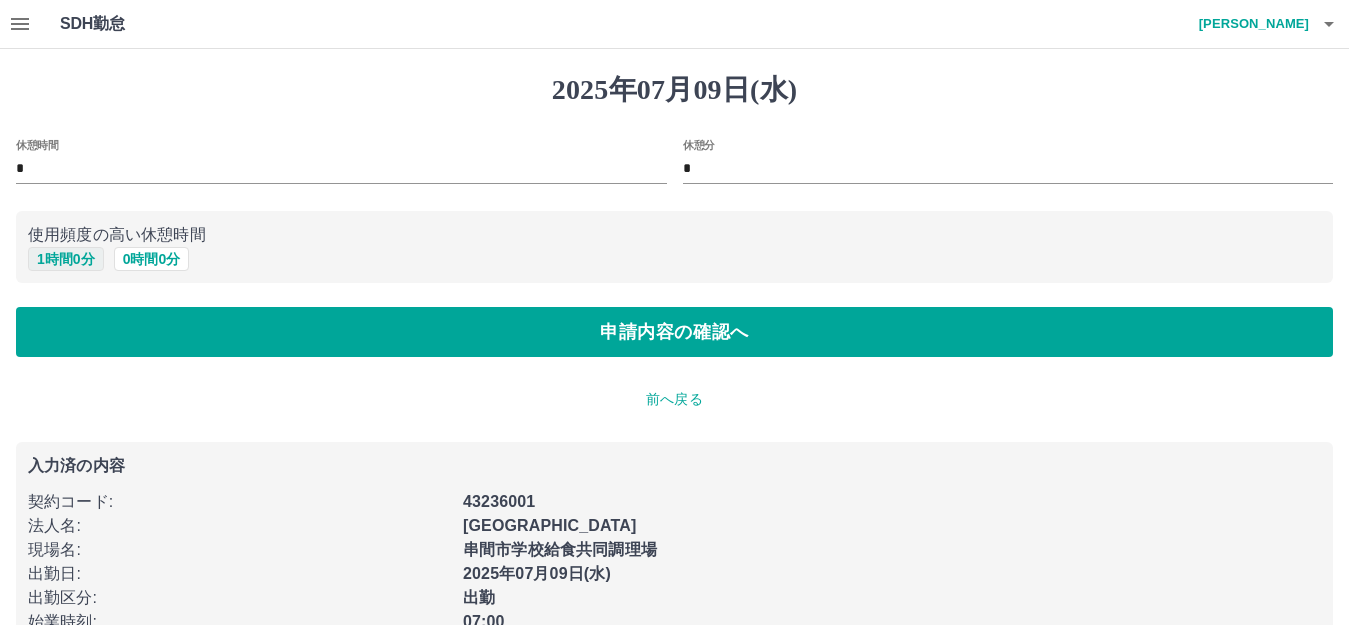 click on "1 時間 0 分" at bounding box center [66, 259] 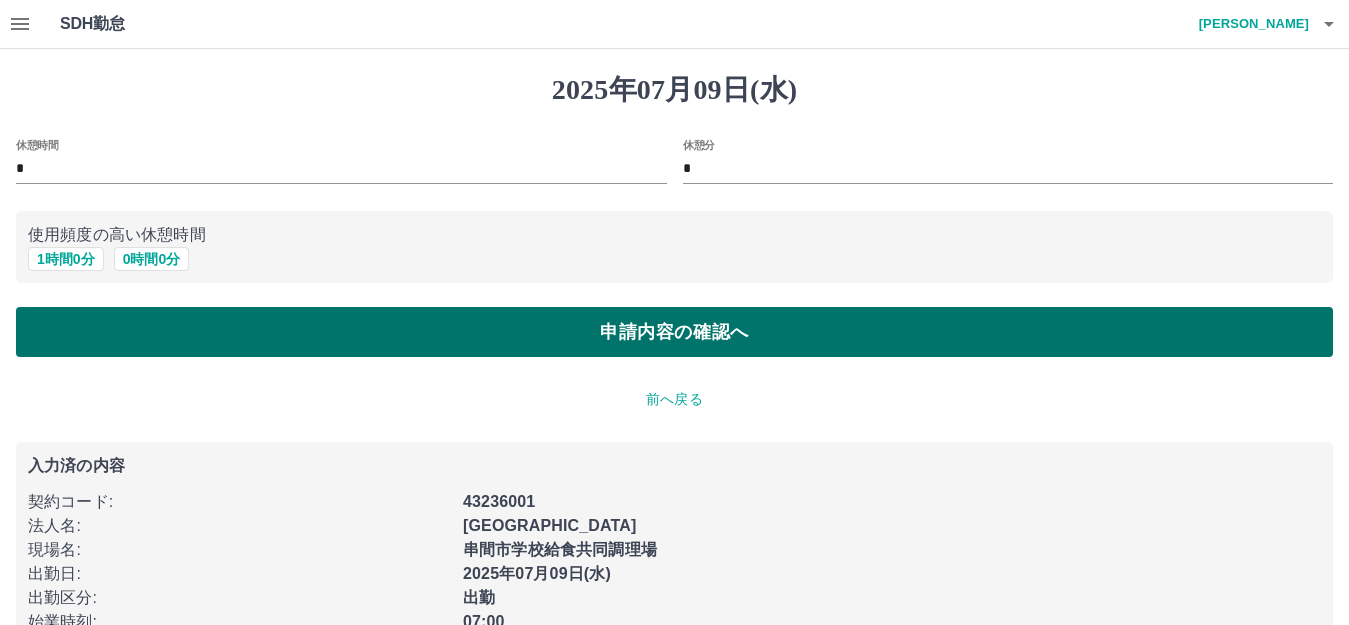 drag, startPoint x: 183, startPoint y: 323, endPoint x: 202, endPoint y: 325, distance: 19.104973 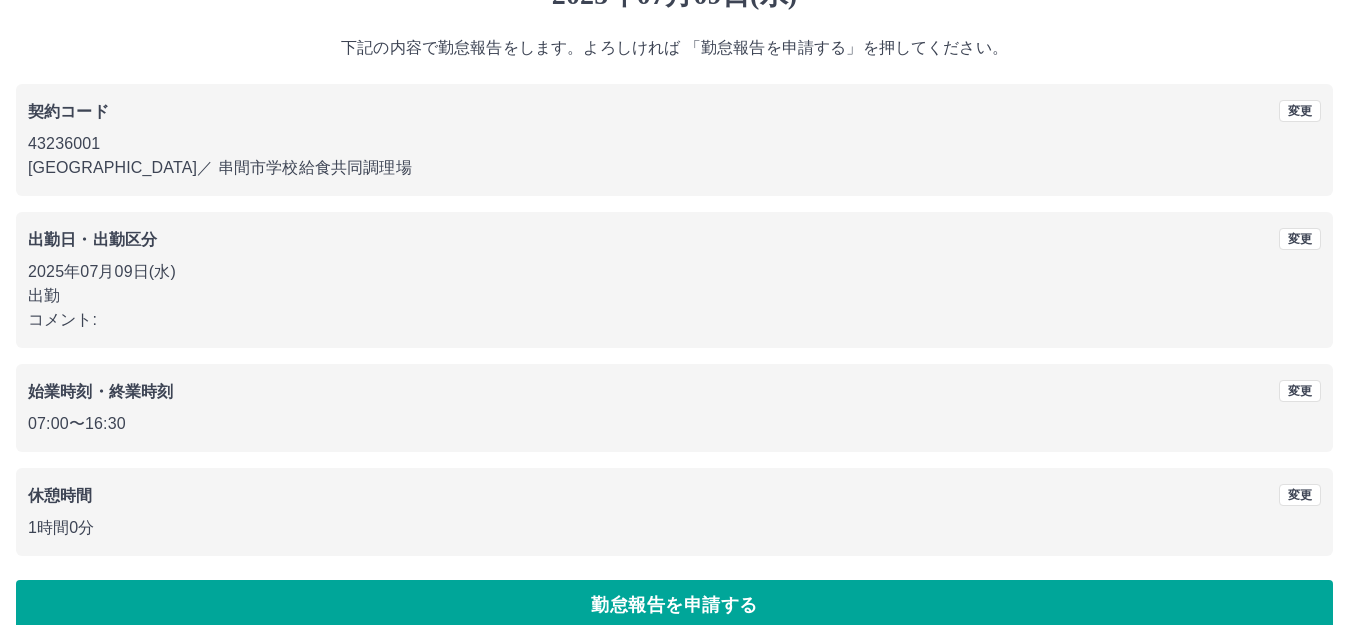 scroll, scrollTop: 124, scrollLeft: 0, axis: vertical 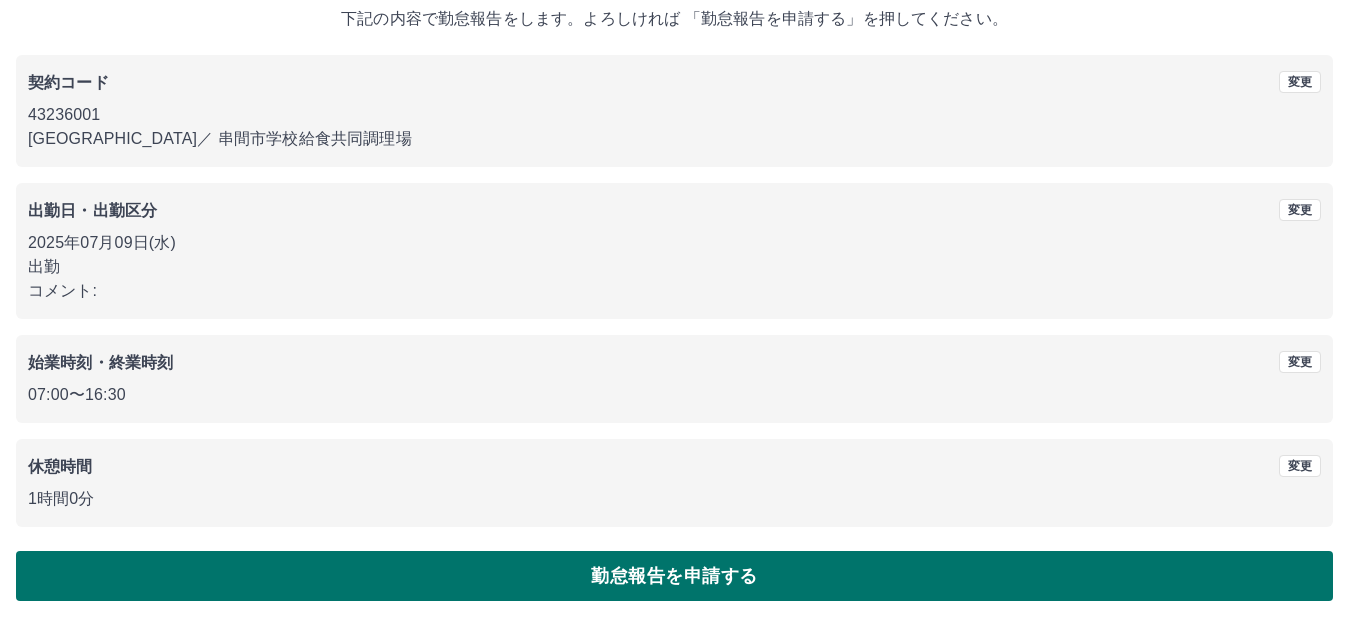 click on "勤怠報告を申請する" at bounding box center [674, 576] 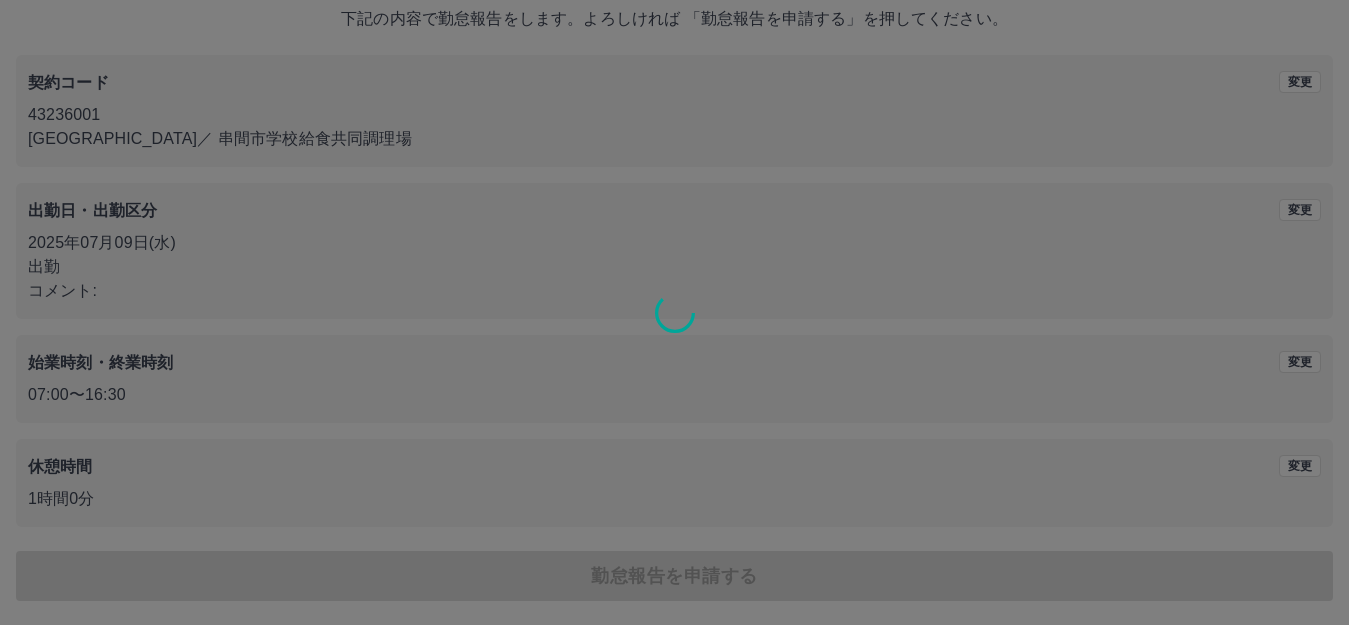 scroll, scrollTop: 0, scrollLeft: 0, axis: both 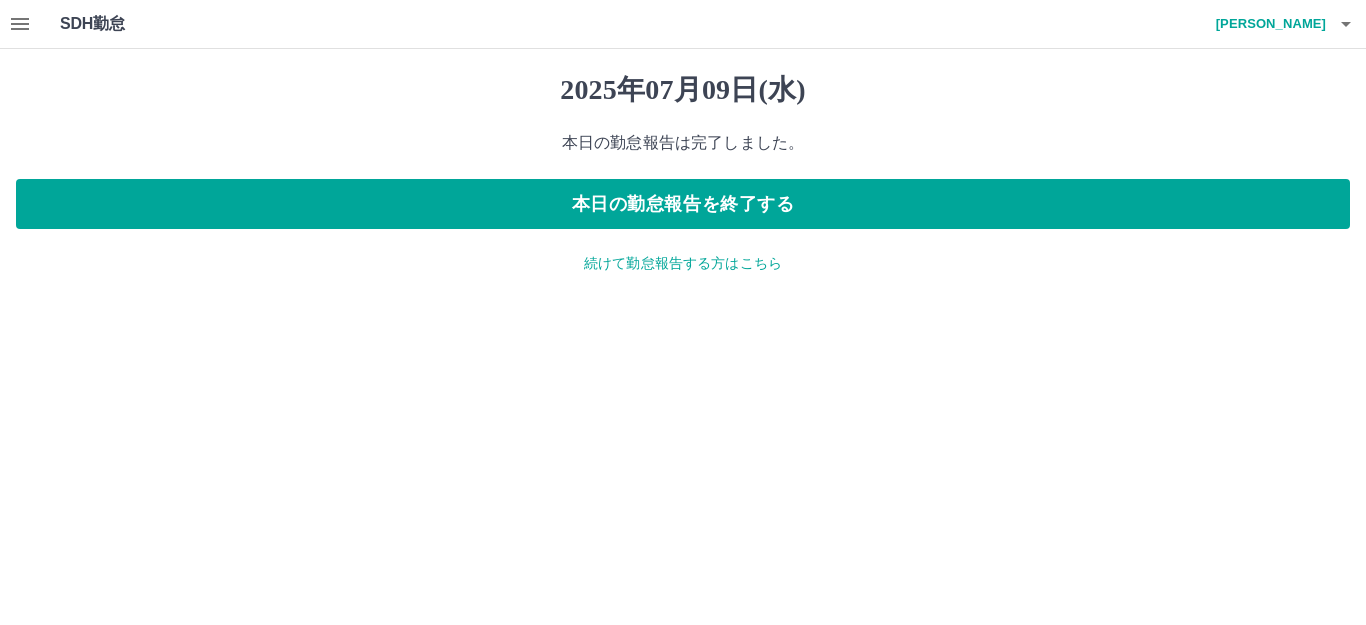 click on "続けて勤怠報告する方はこちら" at bounding box center [683, 263] 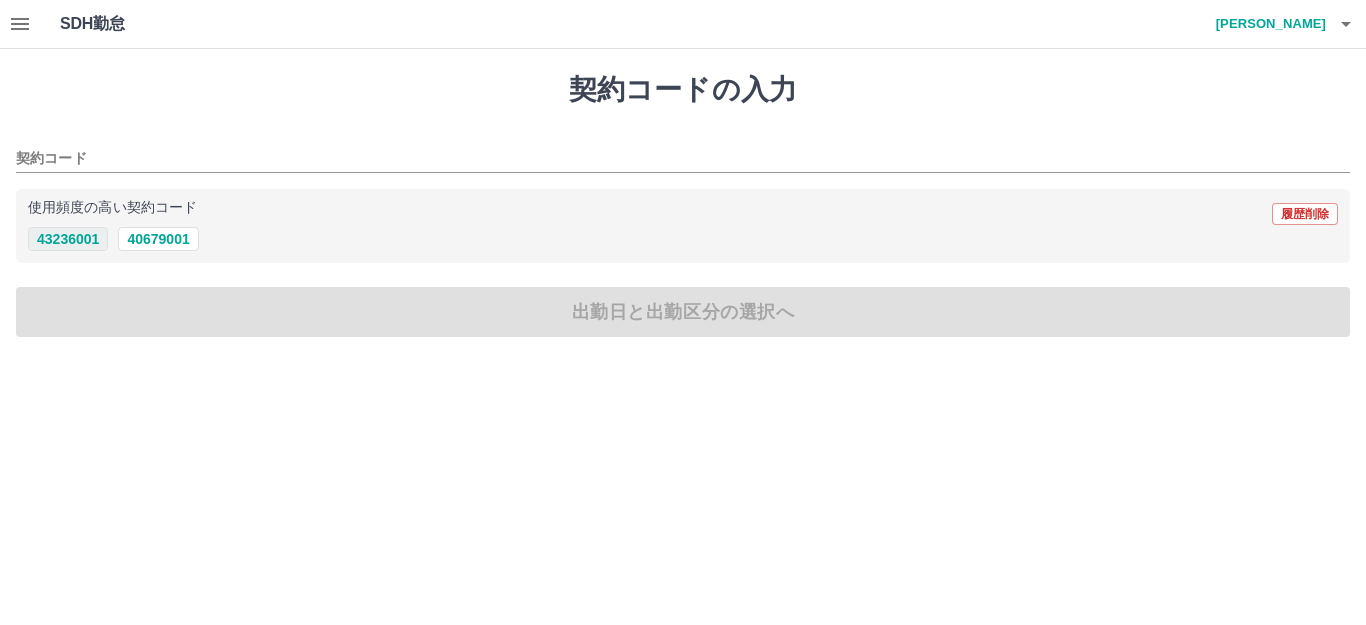 click on "43236001" at bounding box center (68, 239) 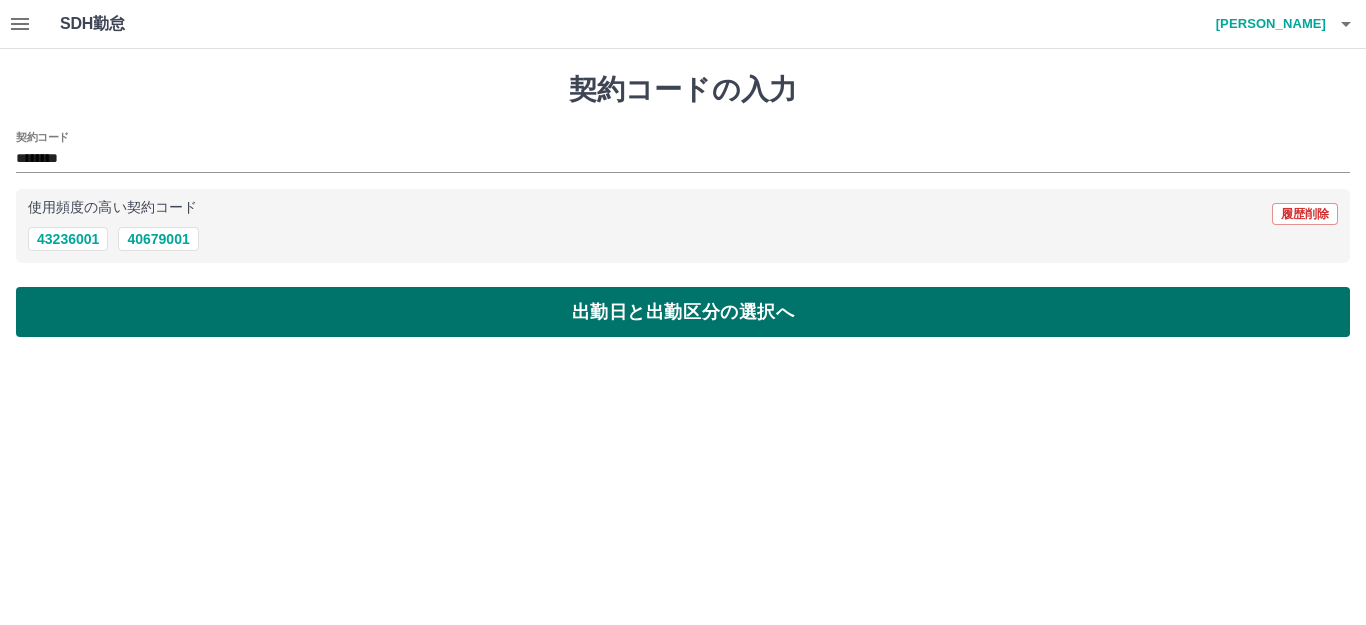 click on "出勤日と出勤区分の選択へ" at bounding box center (683, 312) 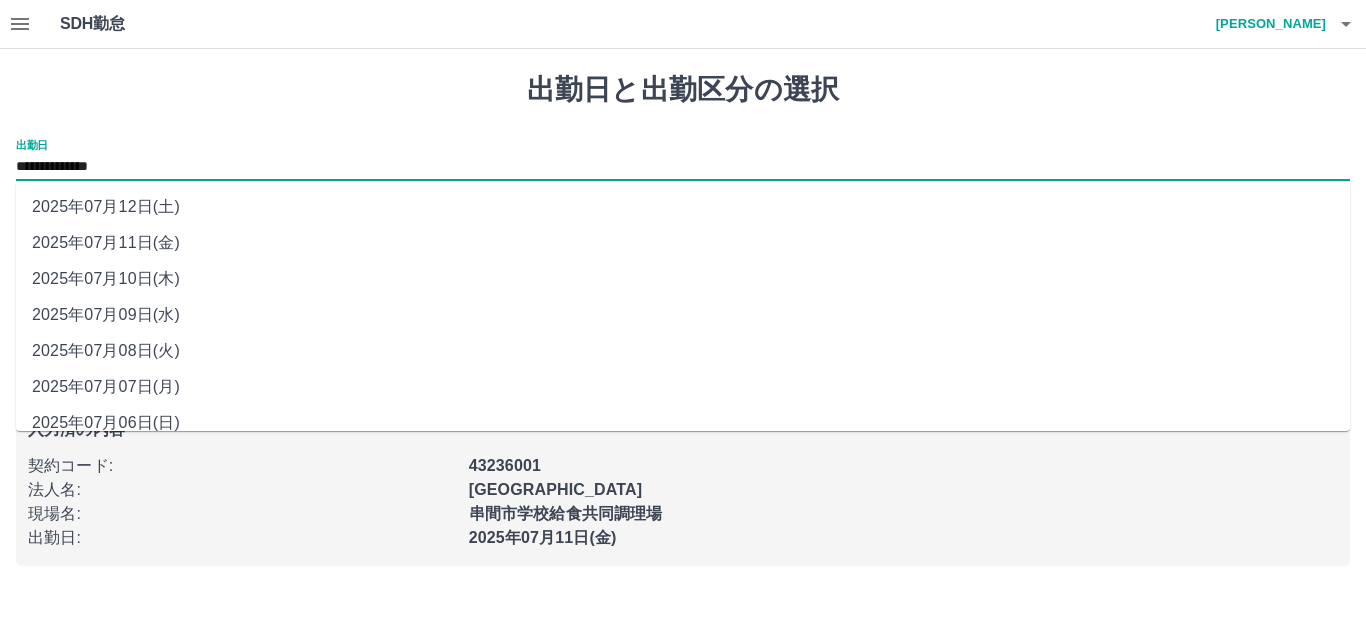 click on "**********" at bounding box center (683, 167) 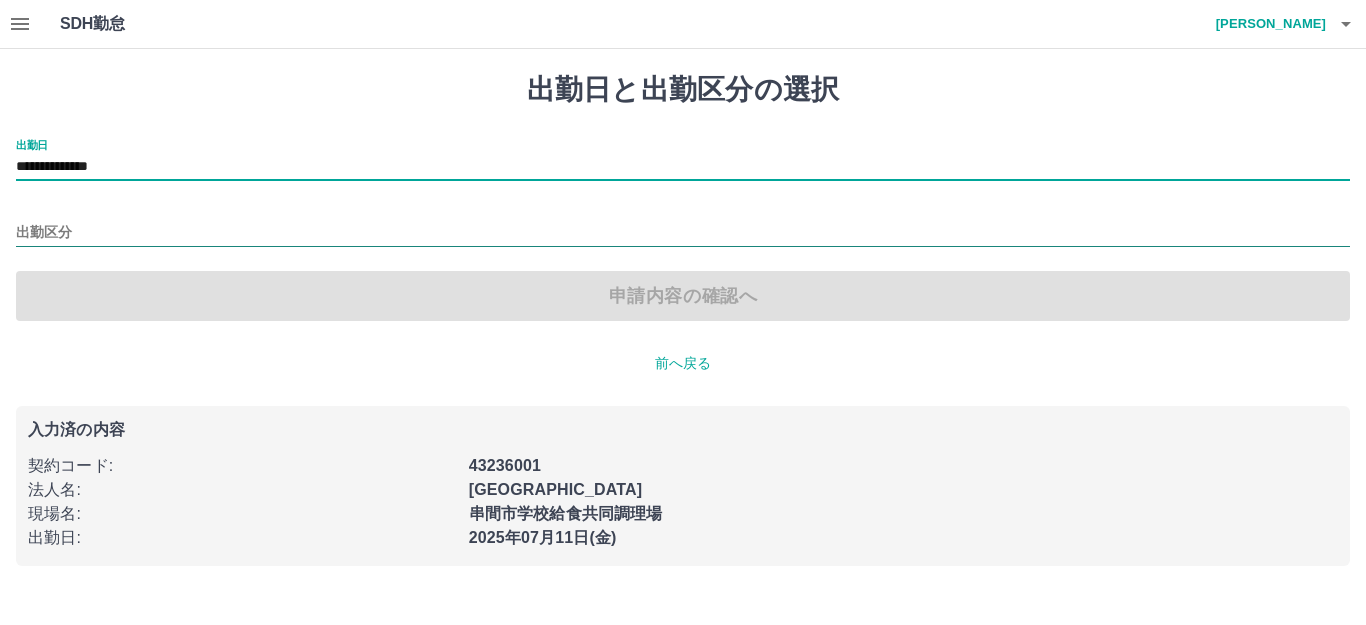 click on "出勤区分" at bounding box center [683, 233] 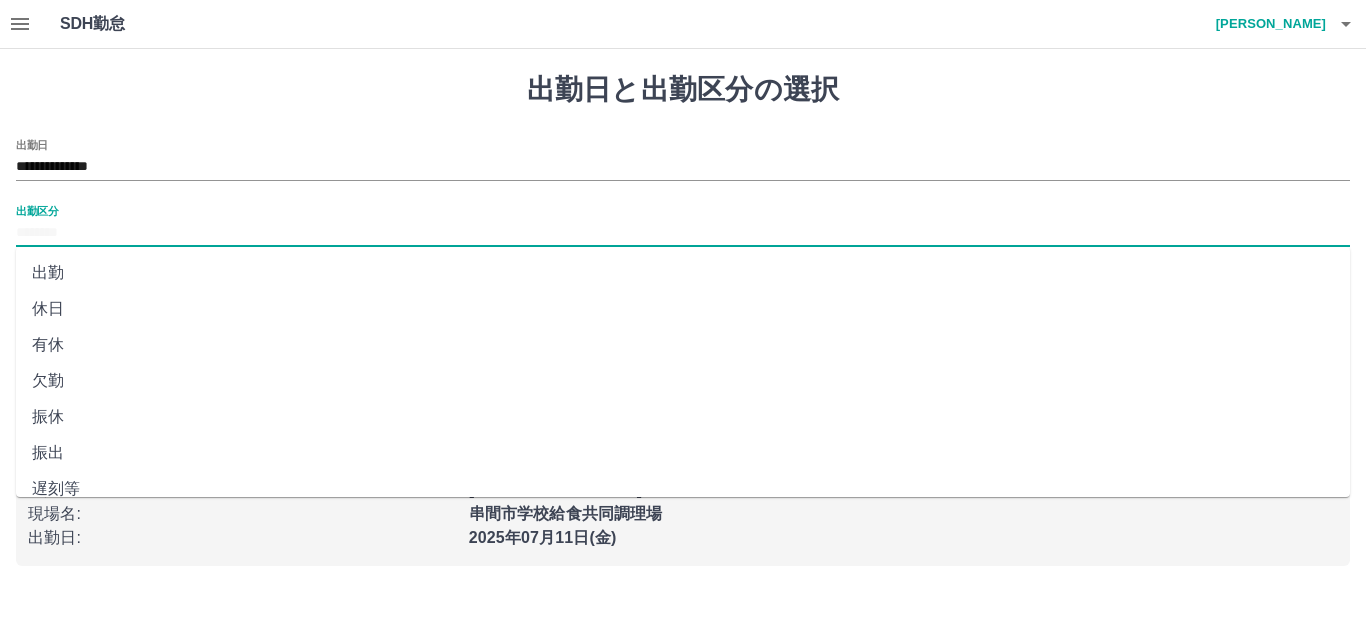 click on "出勤" at bounding box center (683, 273) 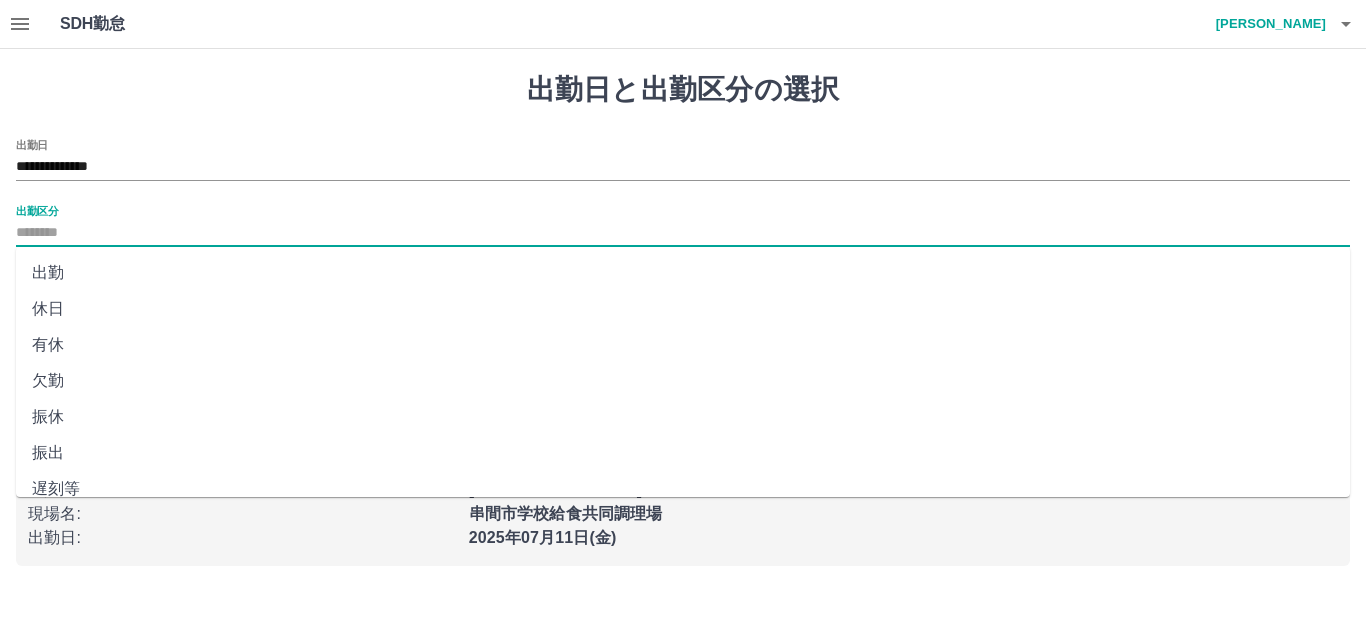 type on "**" 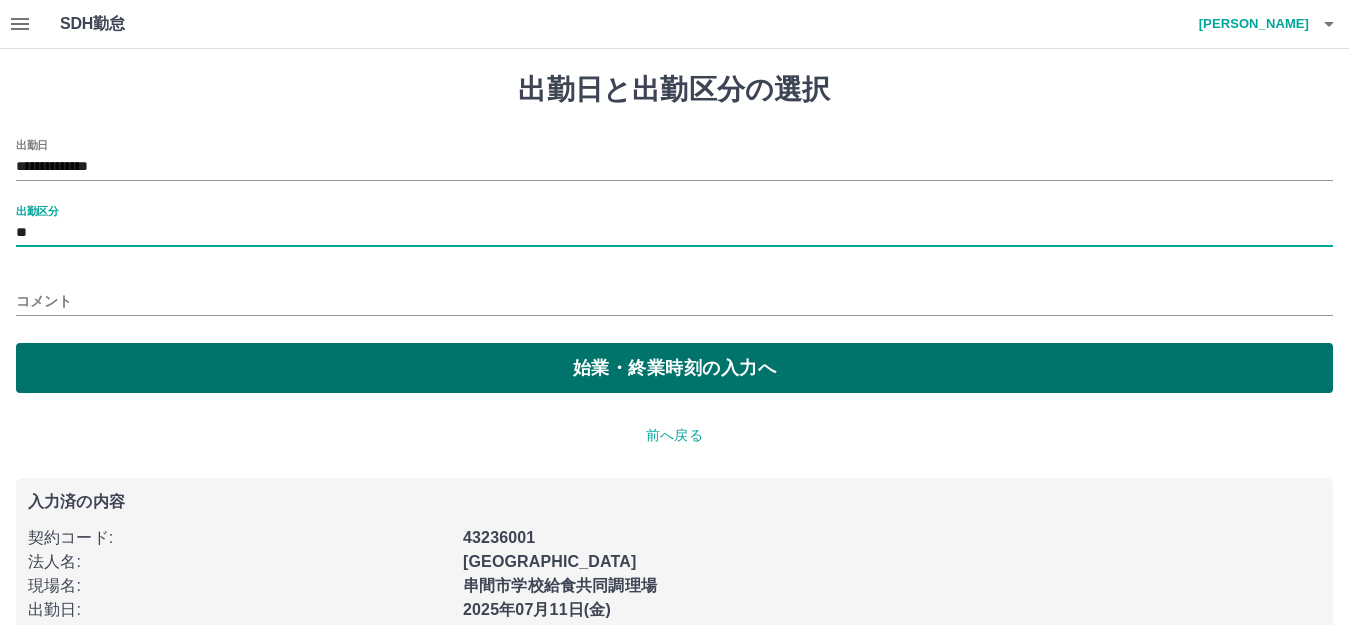 click on "始業・終業時刻の入力へ" at bounding box center [674, 368] 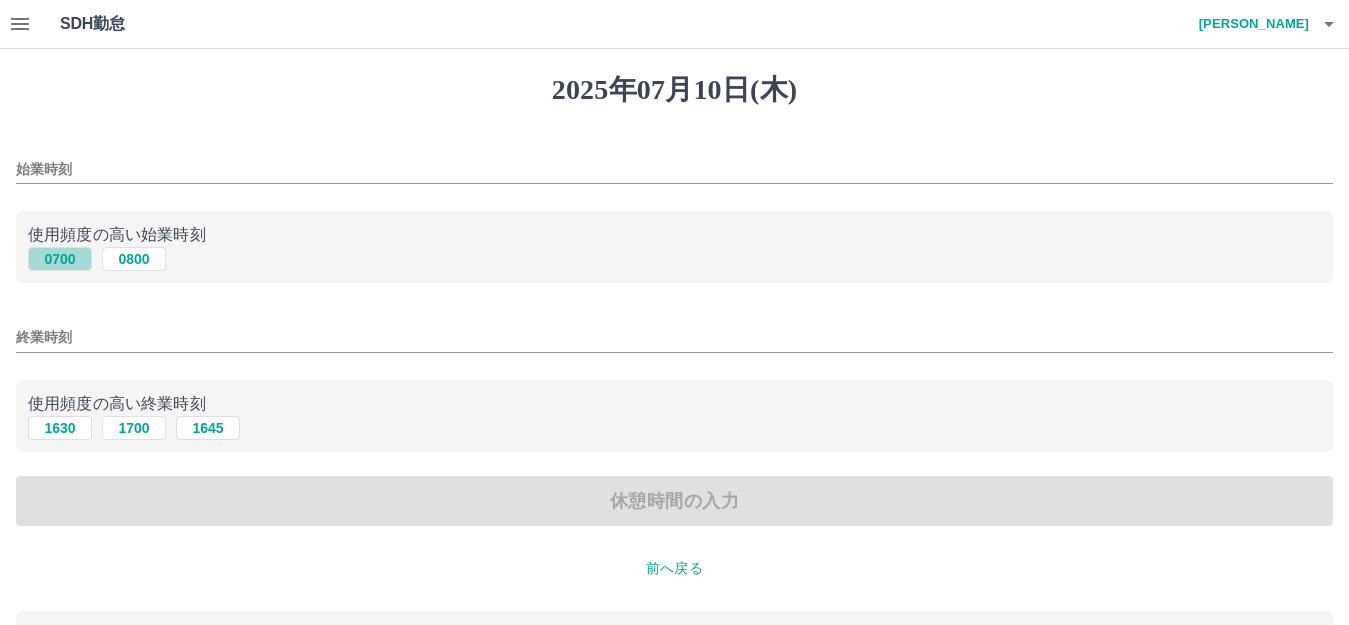 click on "0700" at bounding box center [60, 259] 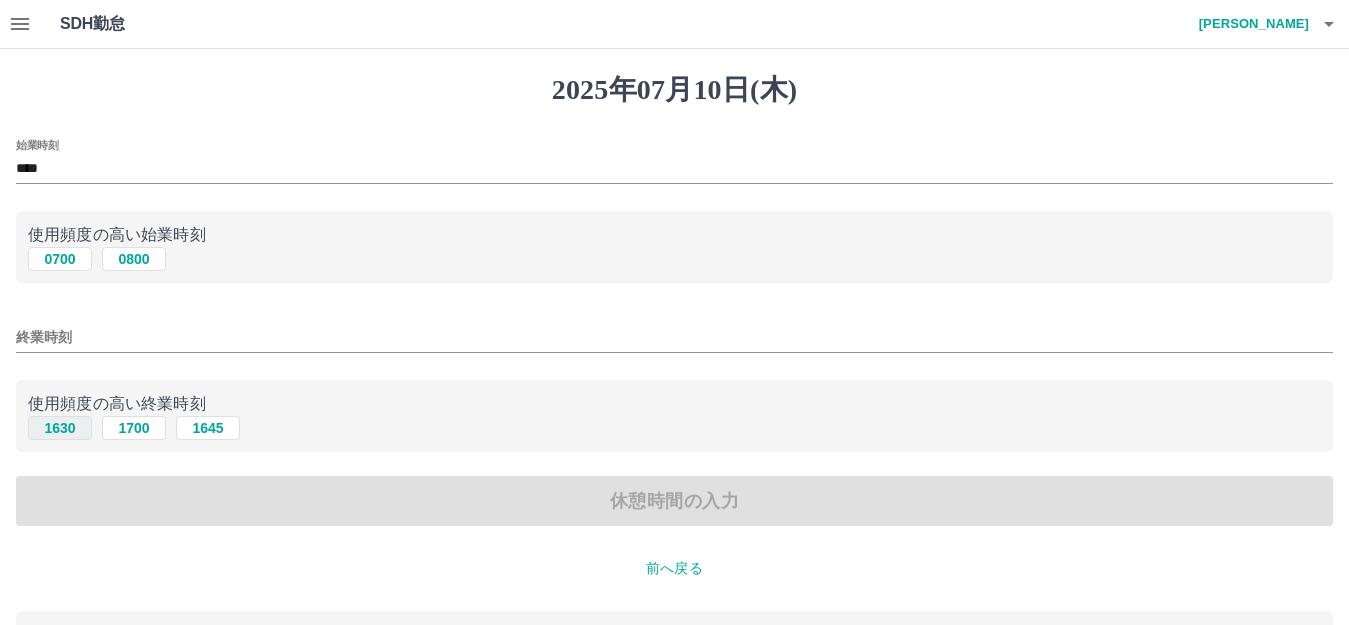 click on "1630" at bounding box center [60, 428] 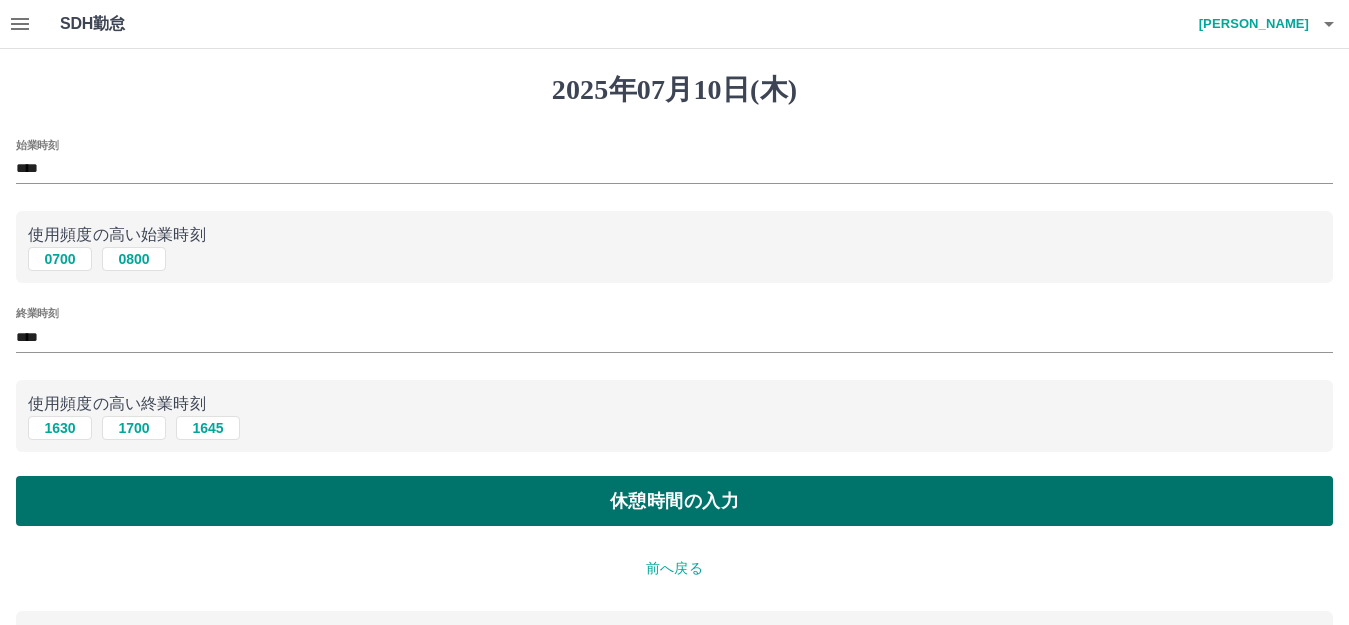 click on "休憩時間の入力" at bounding box center [674, 501] 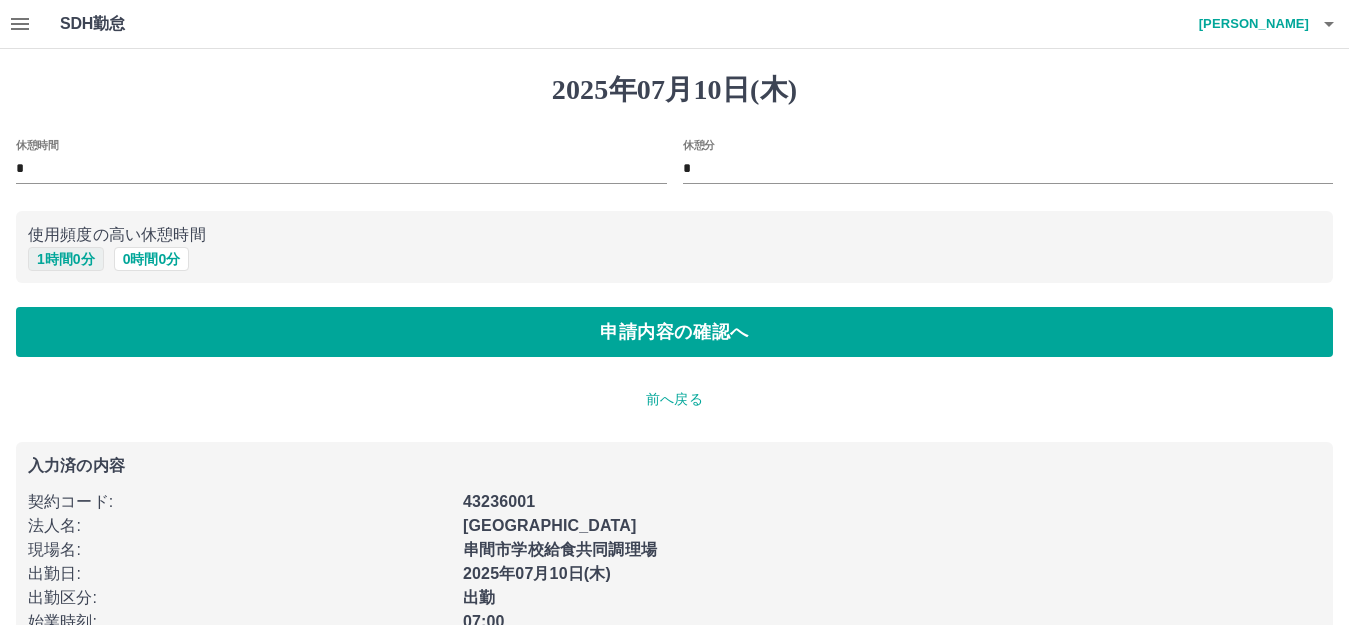 click on "1 時間 0 分" at bounding box center [66, 259] 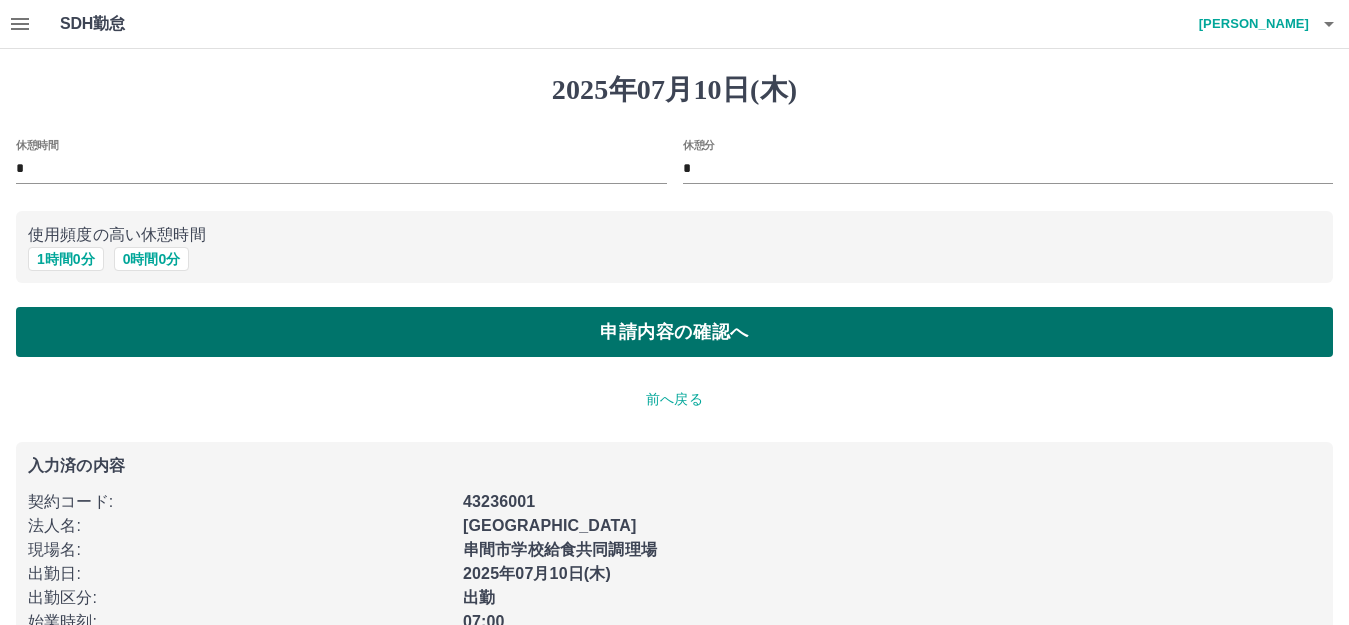 click on "申請内容の確認へ" at bounding box center (674, 332) 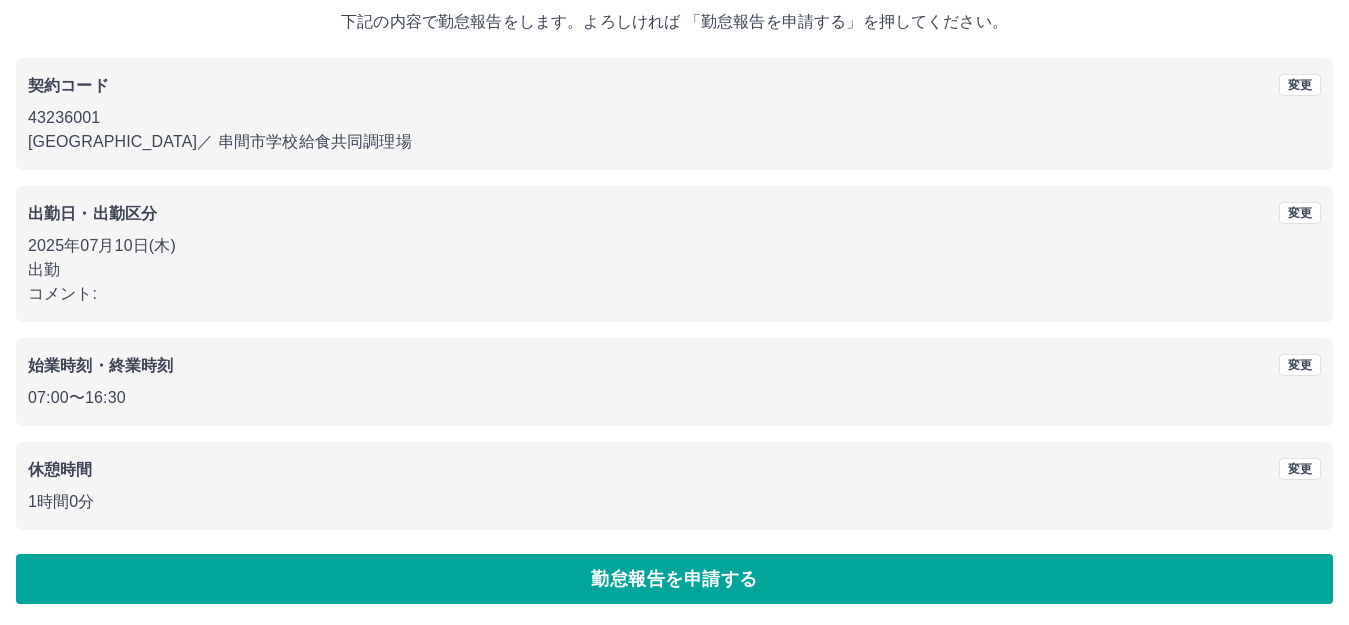 scroll, scrollTop: 124, scrollLeft: 0, axis: vertical 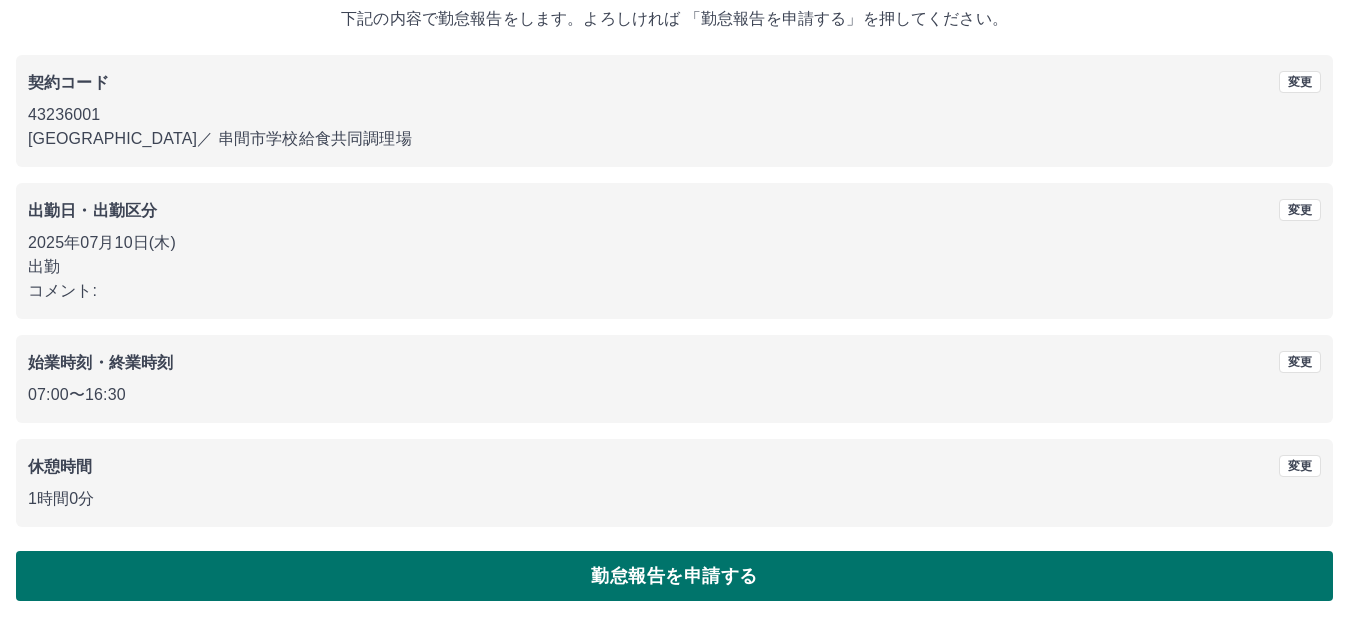 click on "勤怠報告を申請する" at bounding box center [674, 576] 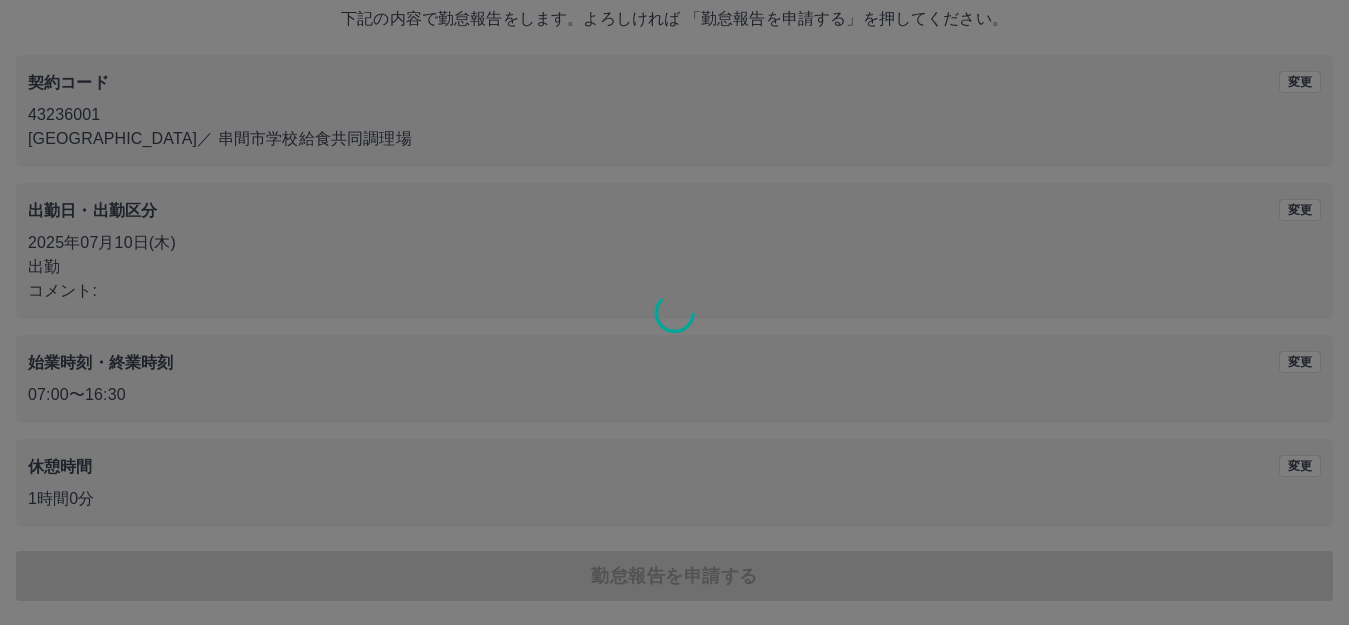 scroll, scrollTop: 0, scrollLeft: 0, axis: both 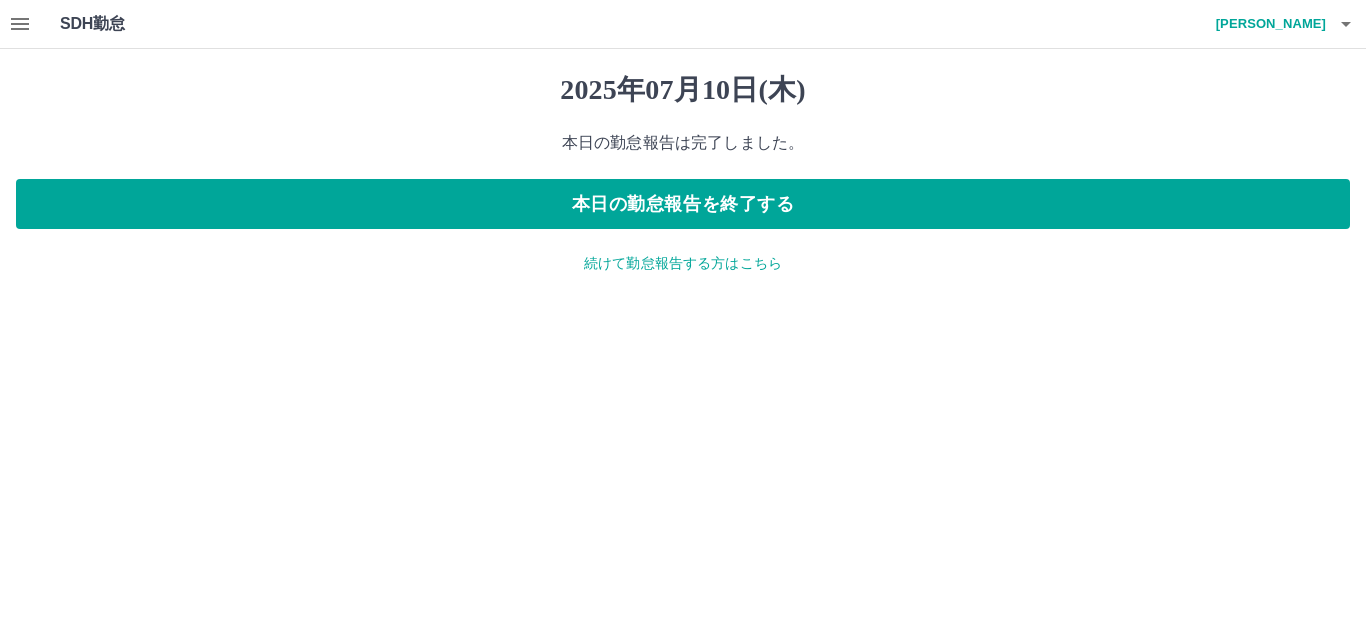 click on "続けて勤怠報告する方はこちら" at bounding box center [683, 263] 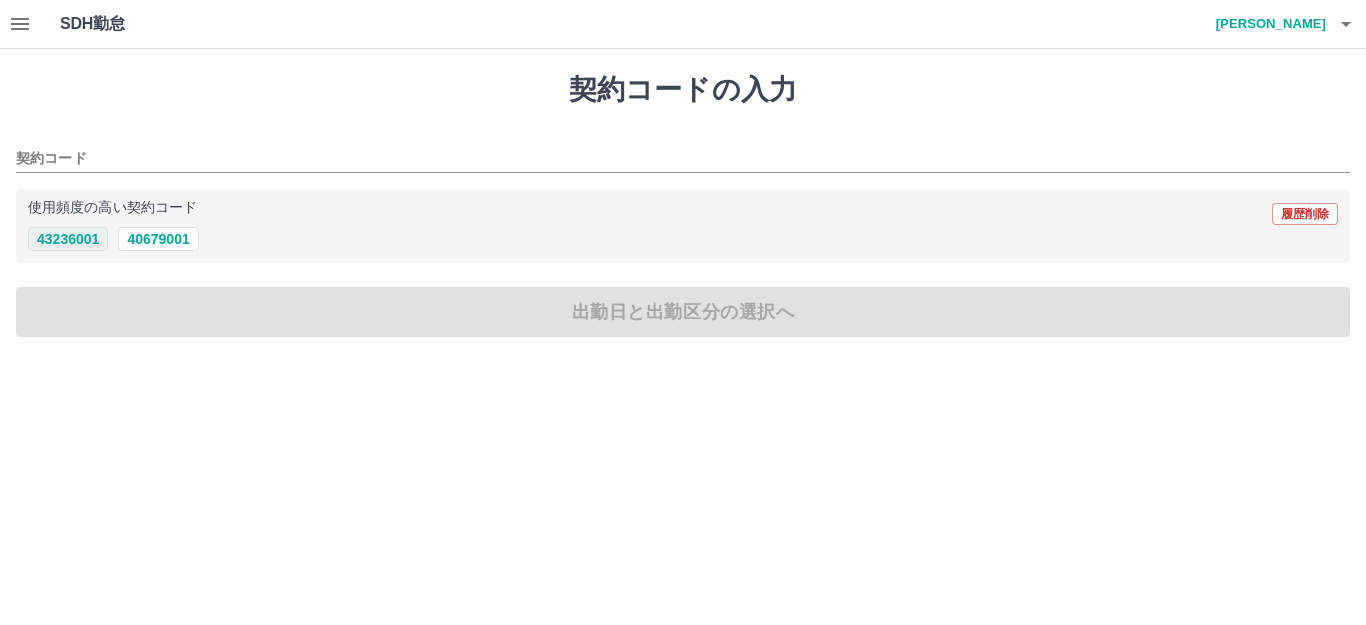 click on "43236001" at bounding box center [68, 239] 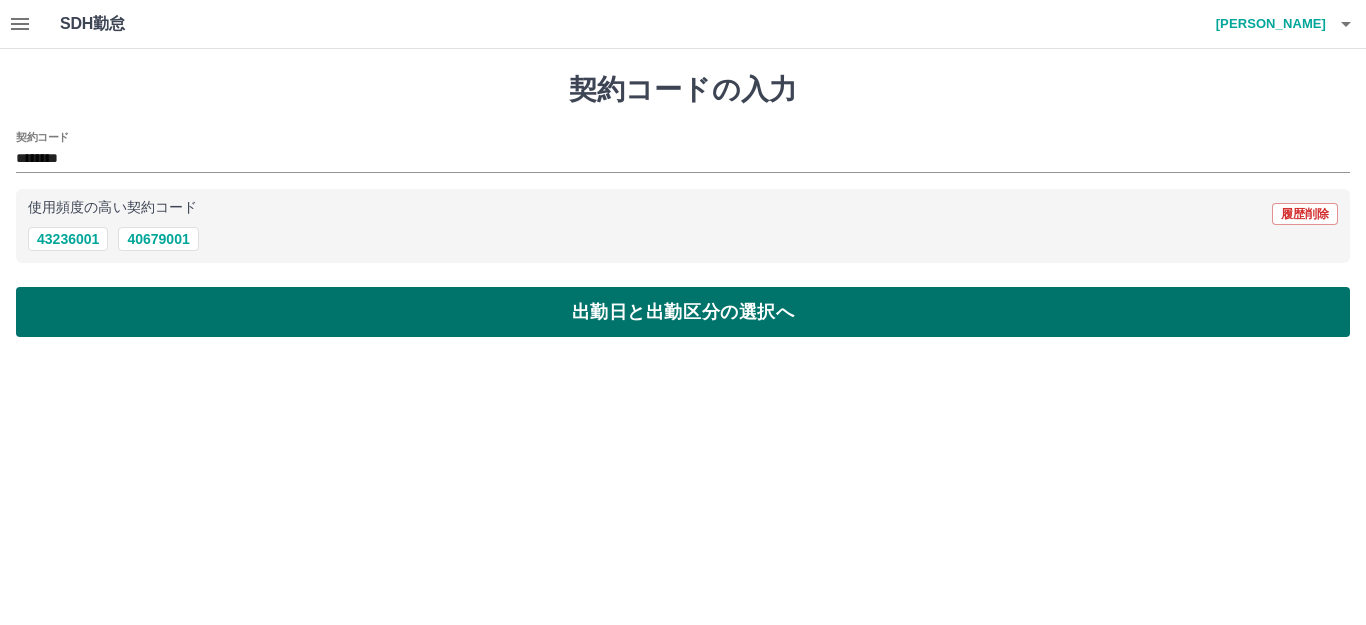 click on "出勤日と出勤区分の選択へ" at bounding box center (683, 312) 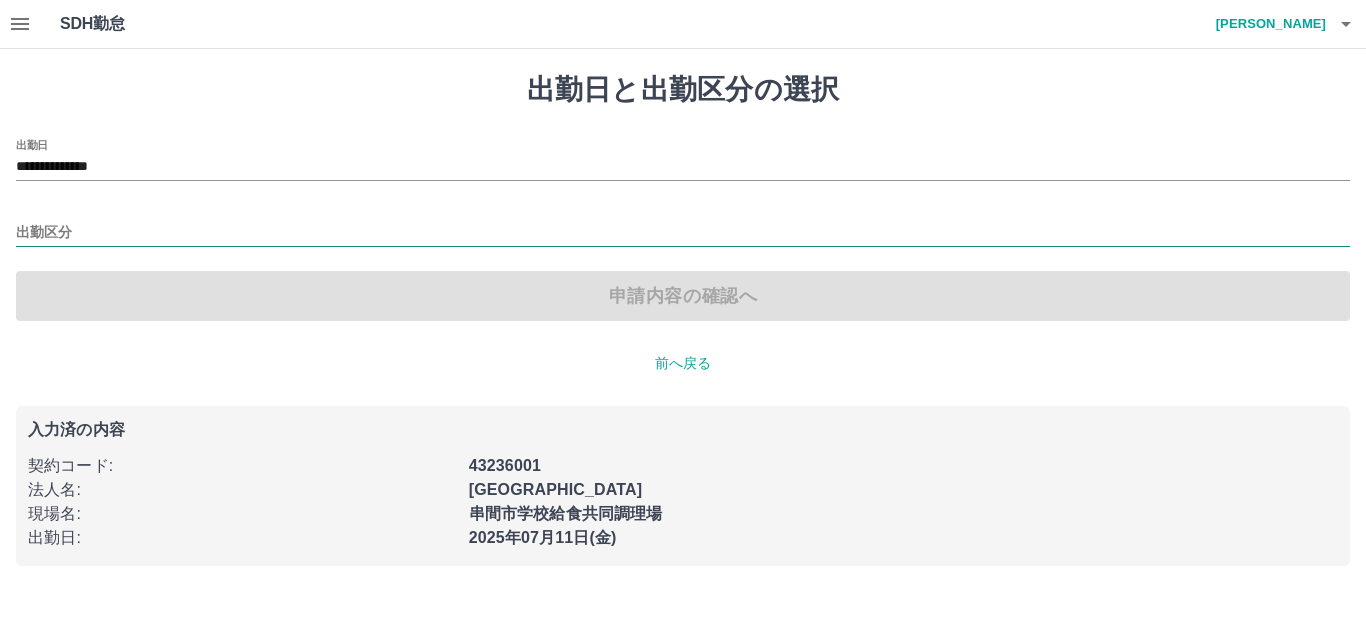 click on "出勤区分" at bounding box center [683, 233] 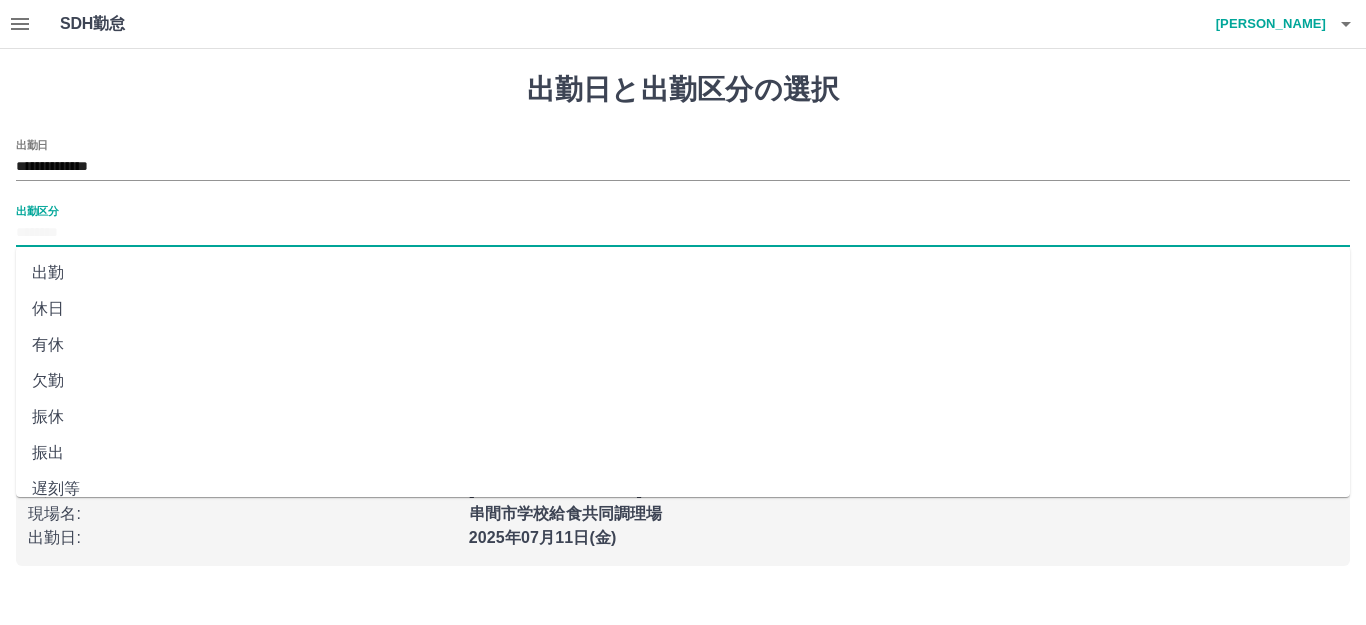 click on "出勤" at bounding box center [683, 273] 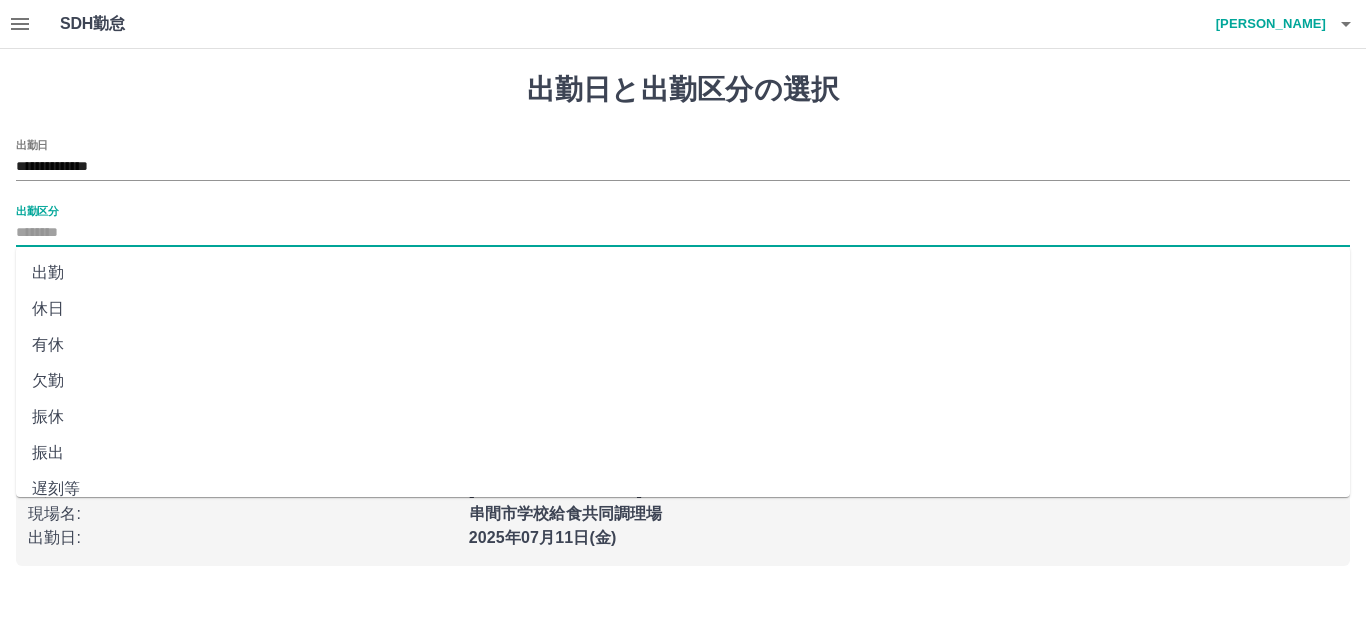 type on "**" 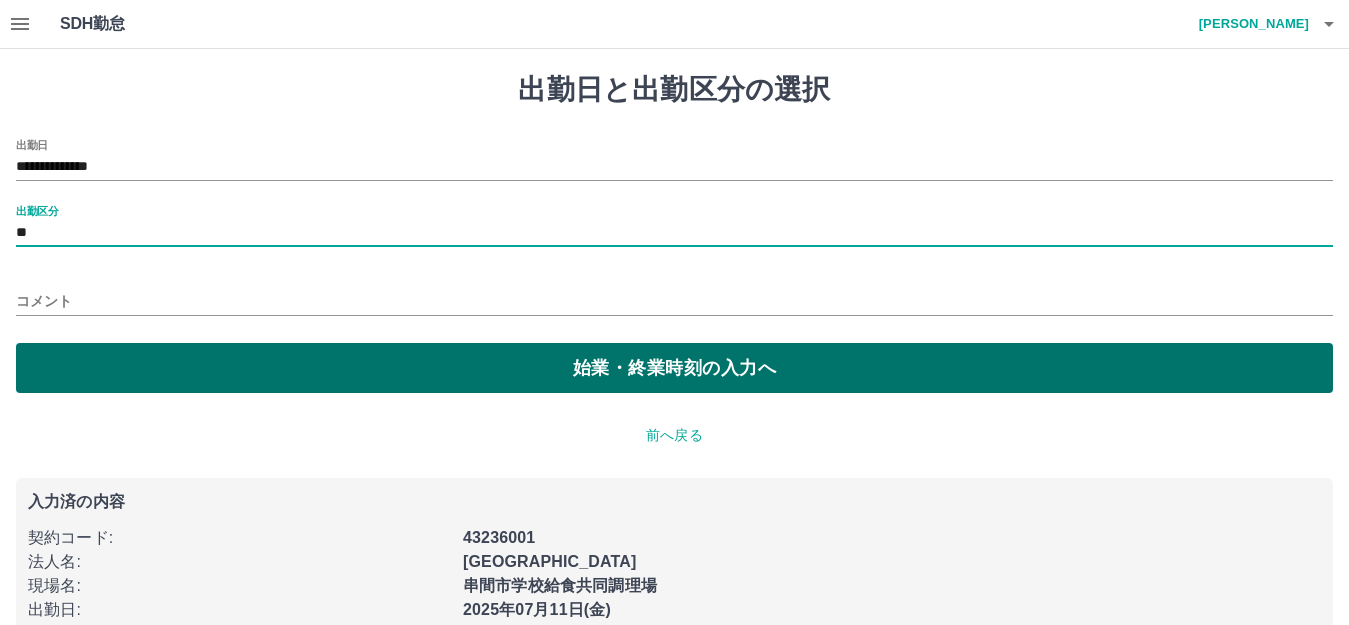 click on "始業・終業時刻の入力へ" at bounding box center [674, 368] 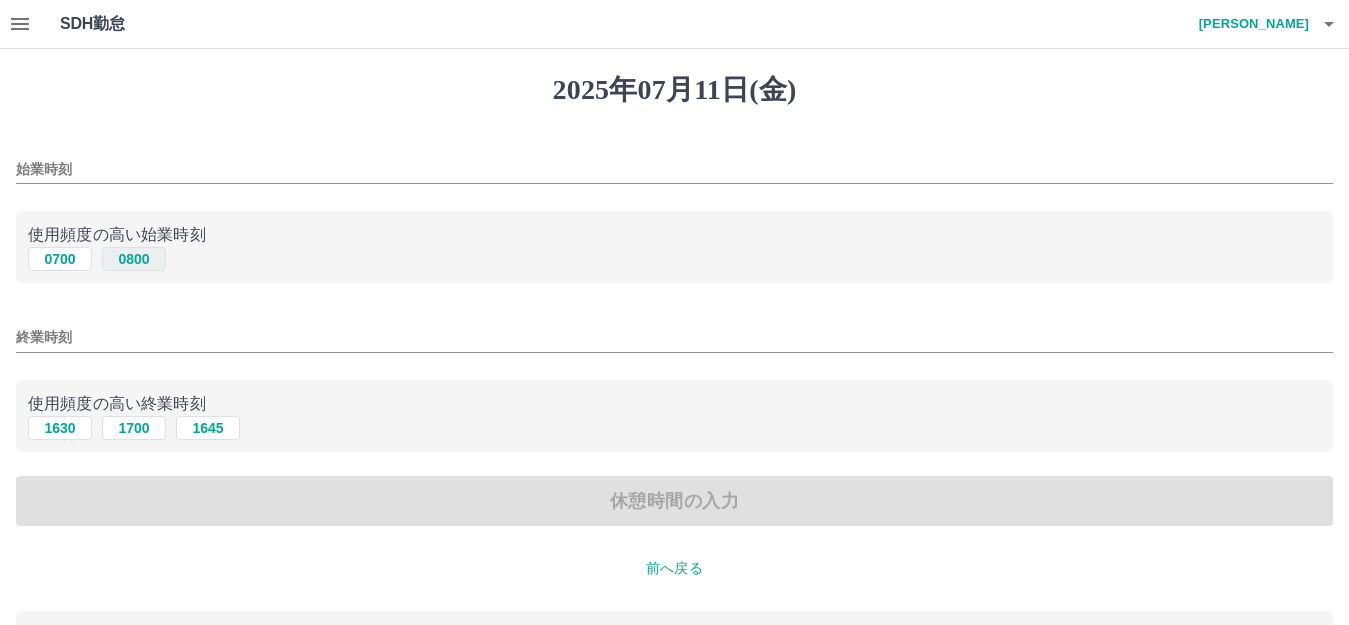 click on "0800" at bounding box center (134, 259) 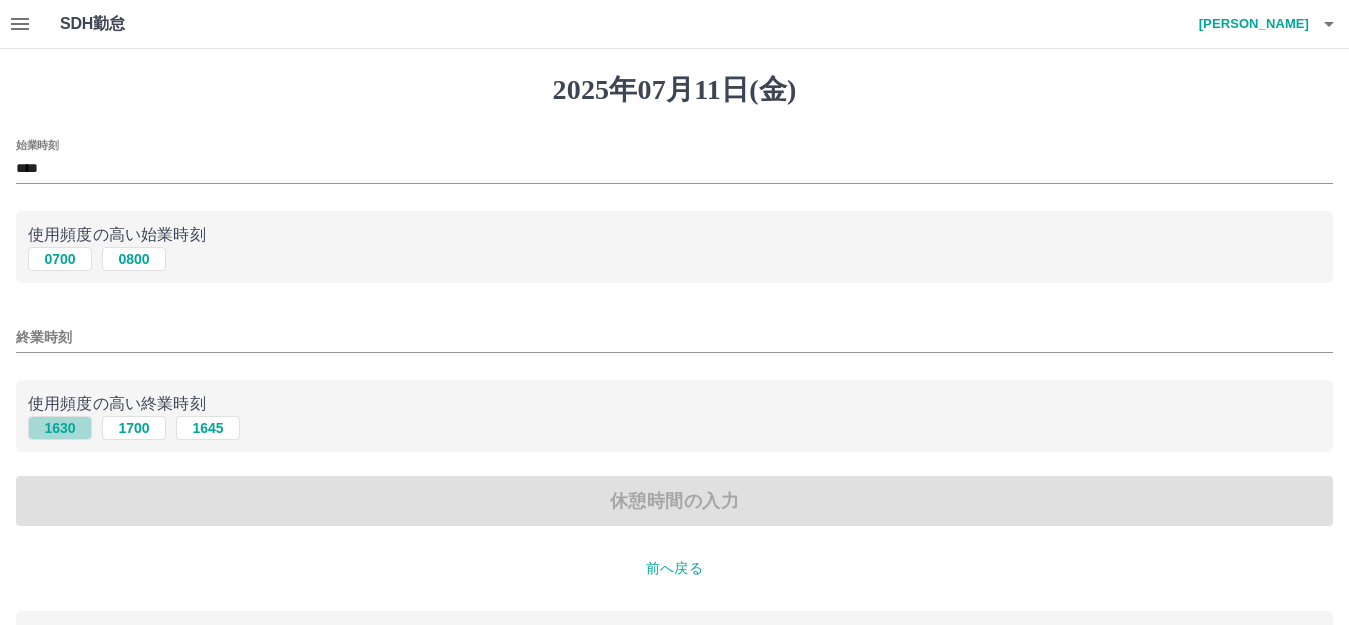 click on "1630" at bounding box center [60, 428] 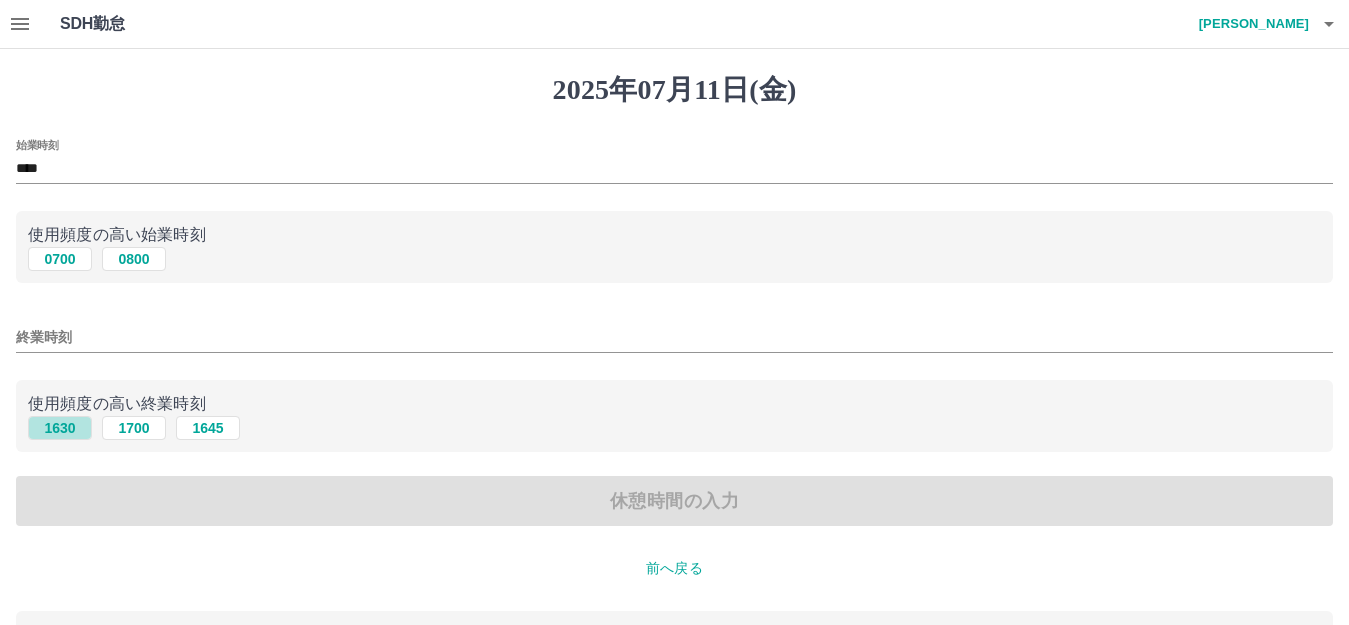 type on "****" 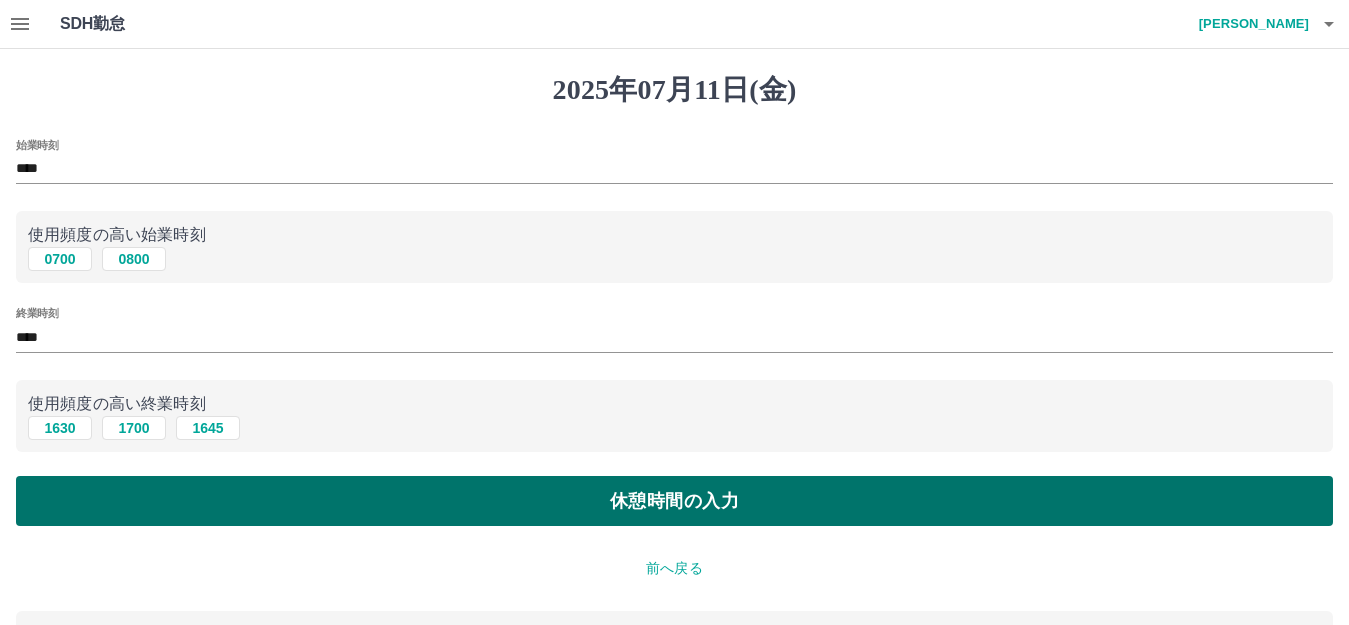 click on "休憩時間の入力" at bounding box center [674, 501] 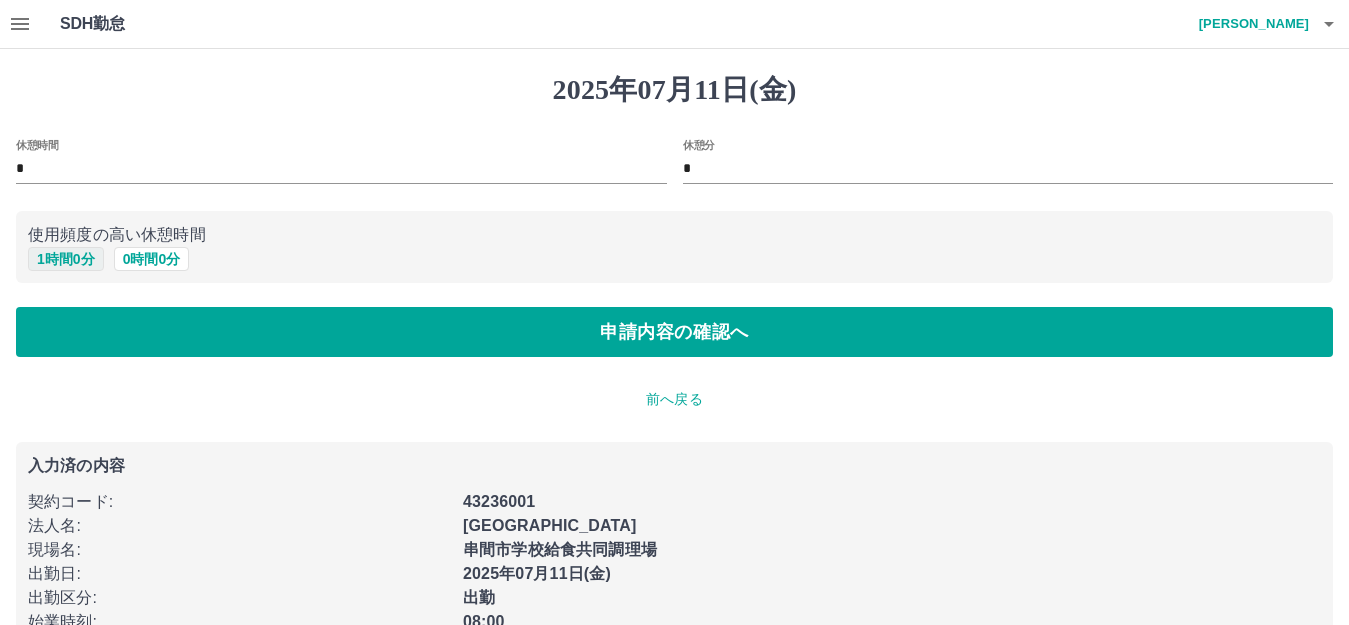 click on "1 時間 0 分" at bounding box center (66, 259) 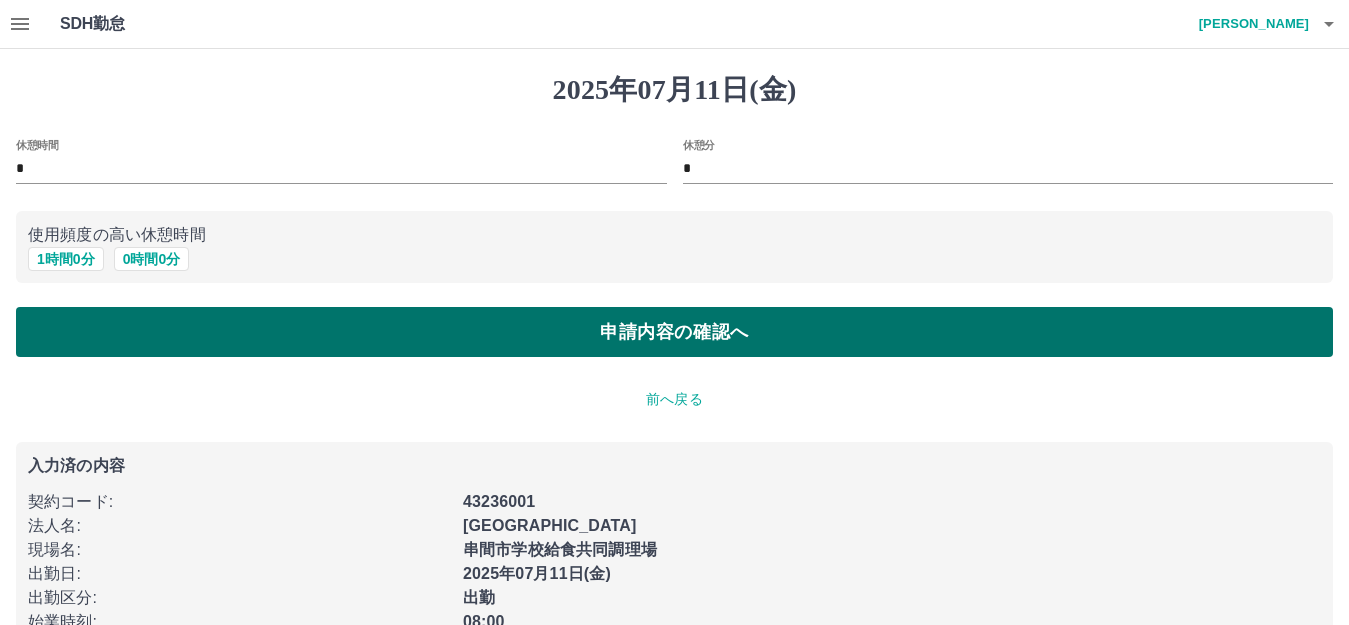 click on "申請内容の確認へ" at bounding box center (674, 332) 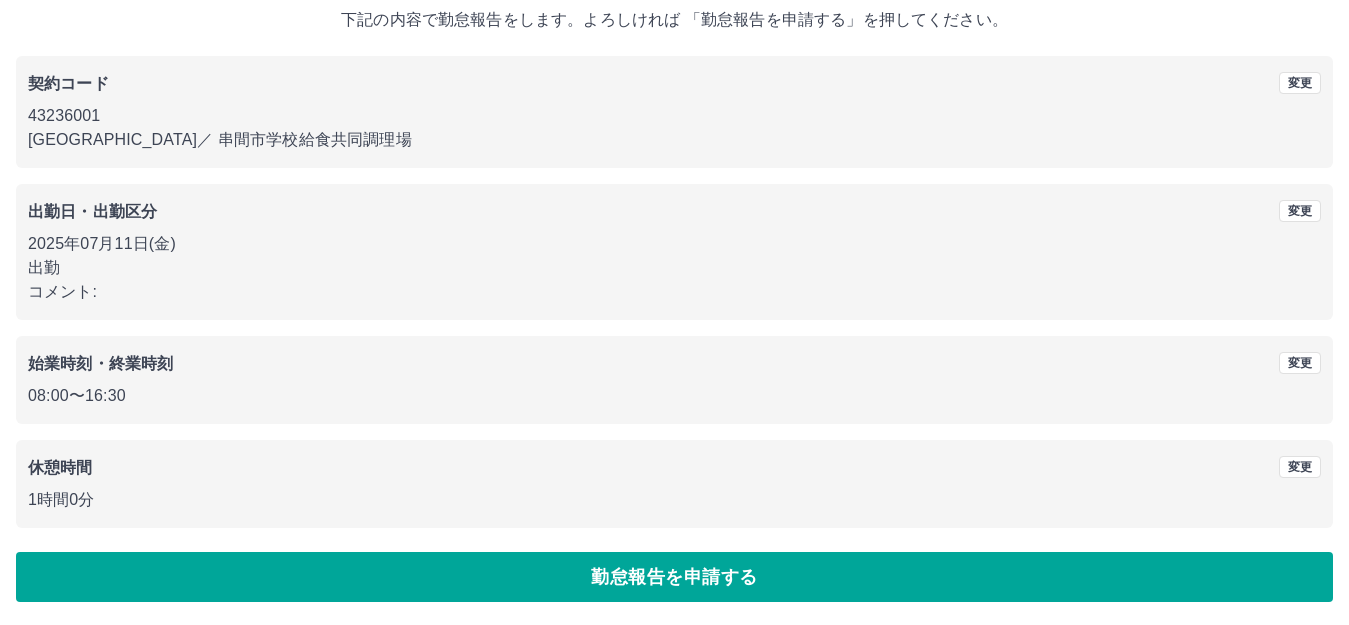 scroll, scrollTop: 124, scrollLeft: 0, axis: vertical 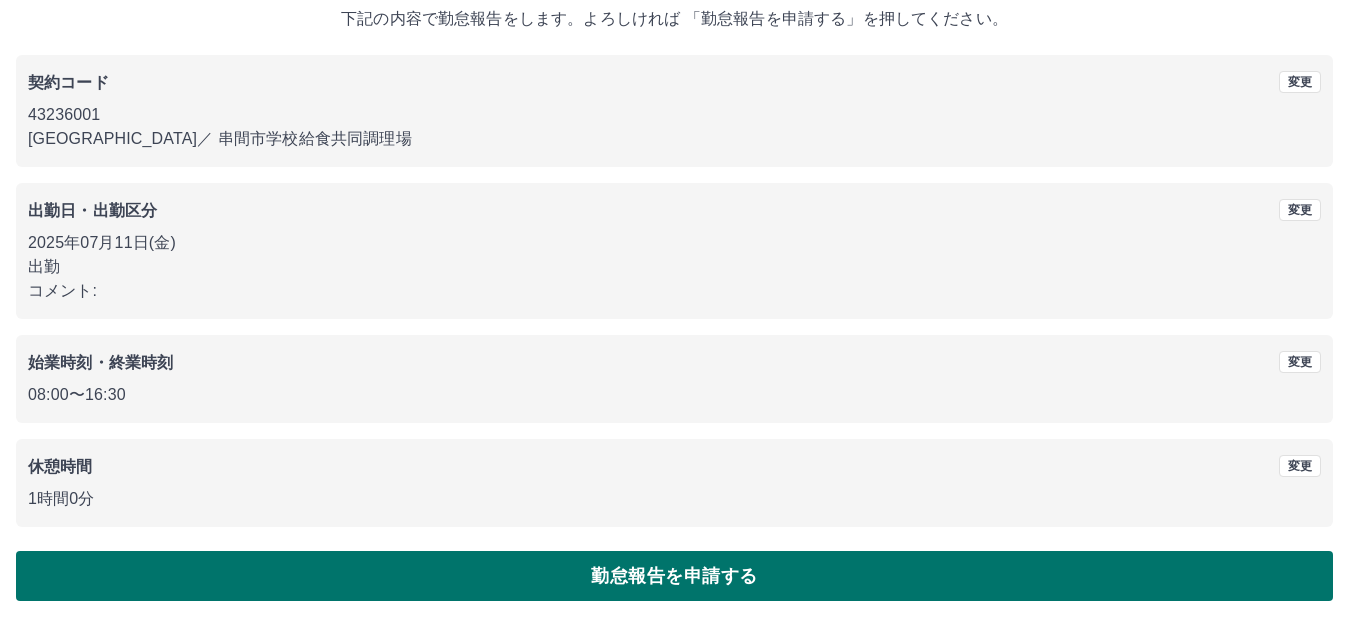 click on "勤怠報告を申請する" at bounding box center [674, 576] 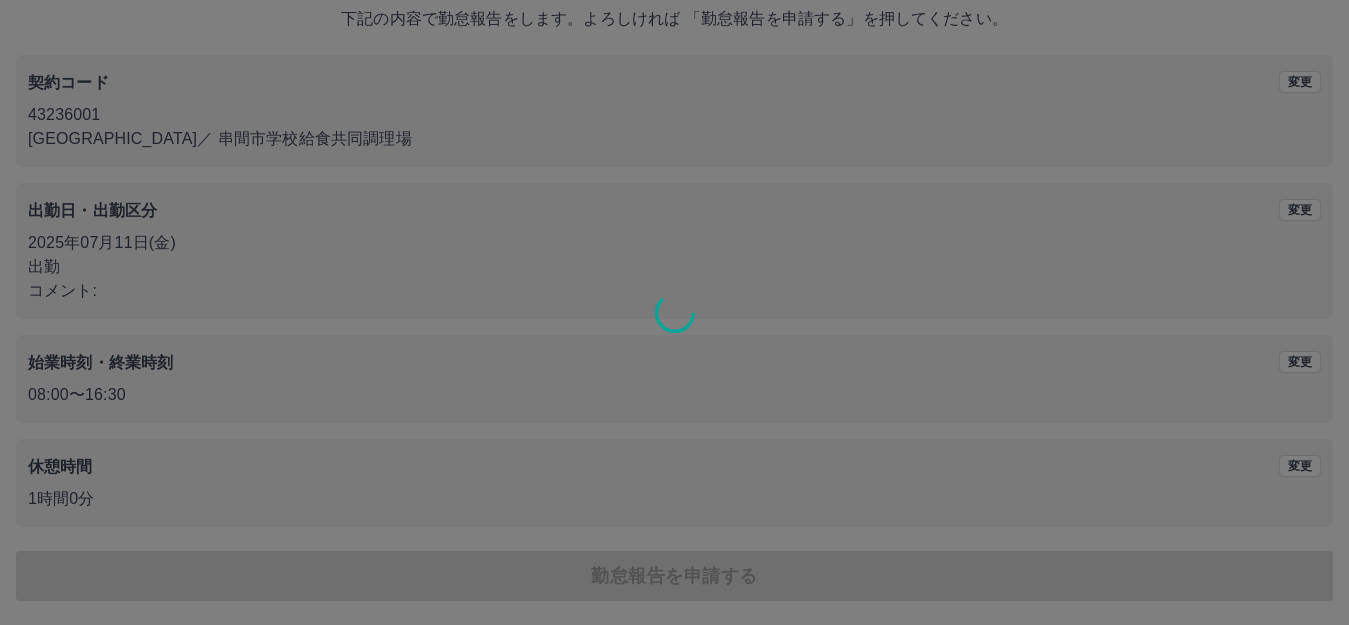 scroll, scrollTop: 0, scrollLeft: 0, axis: both 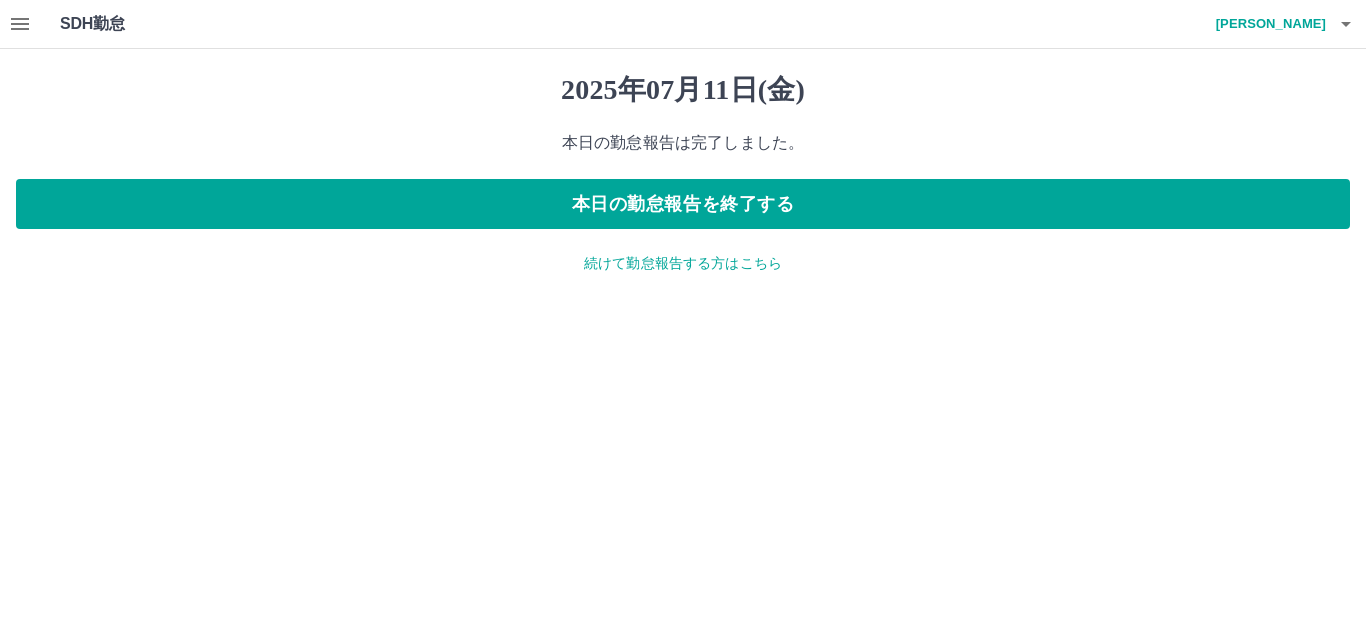 click at bounding box center (20, 24) 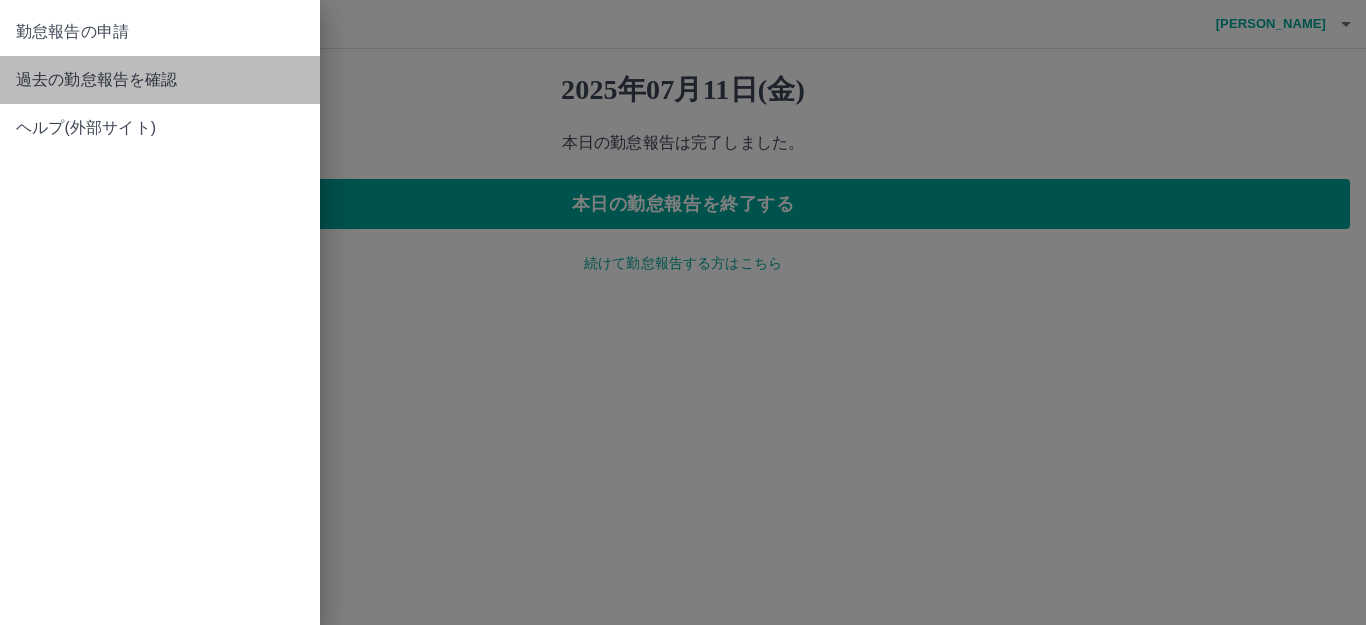 click on "過去の勤怠報告を確認" at bounding box center [160, 80] 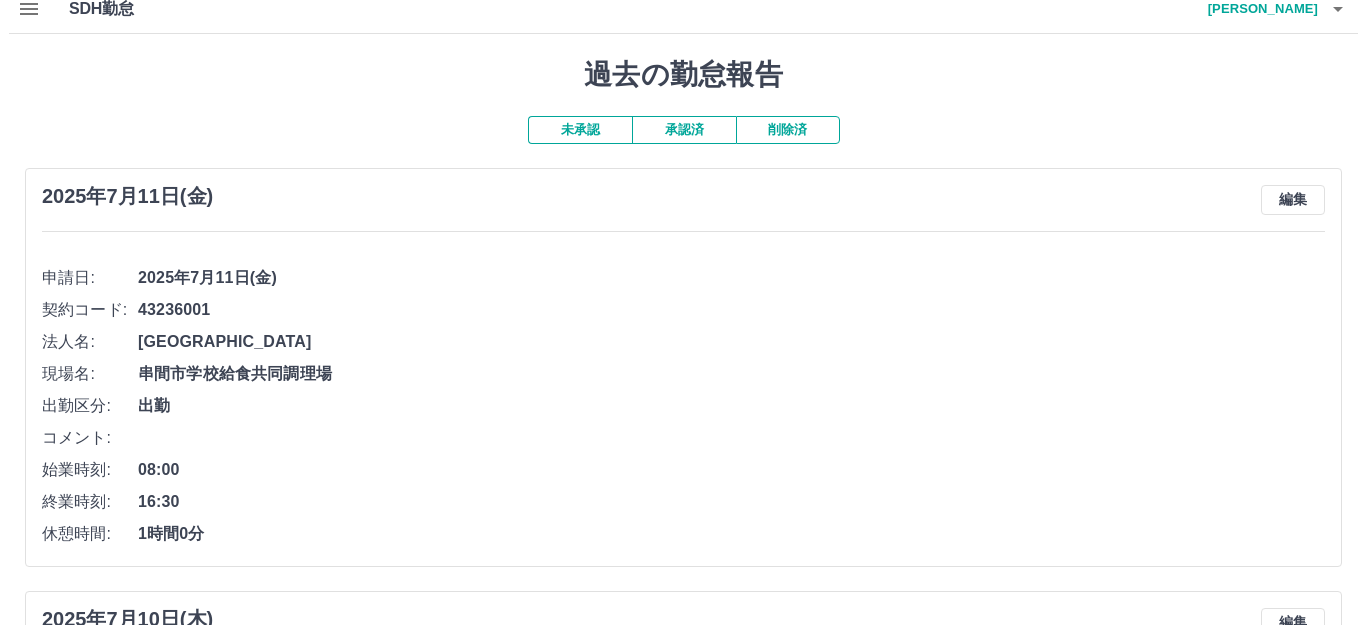 scroll, scrollTop: 0, scrollLeft: 0, axis: both 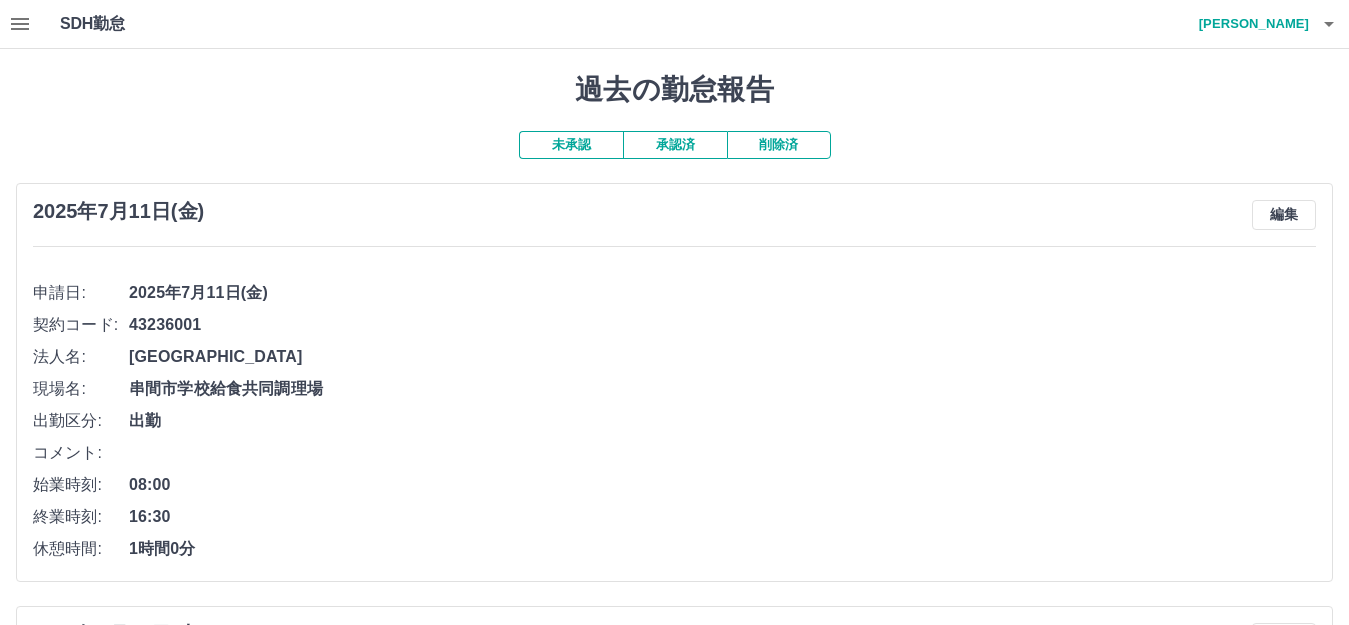 click on "原口　葵" at bounding box center (1249, 24) 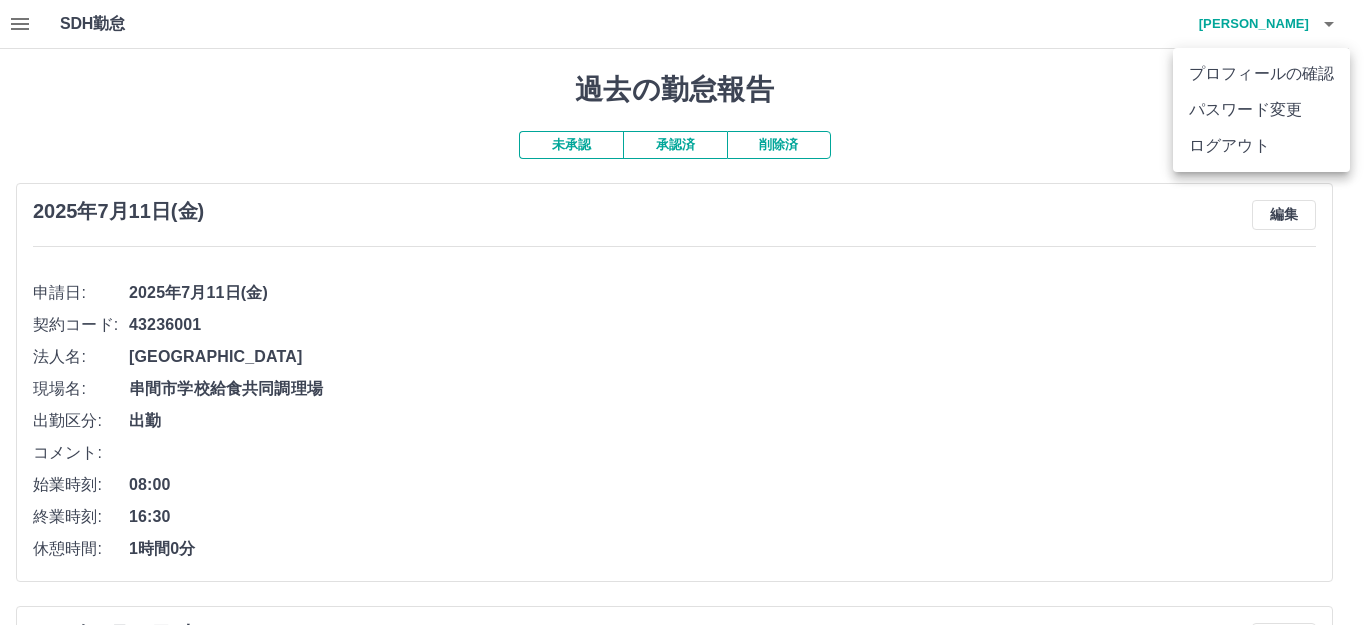 drag, startPoint x: 1231, startPoint y: 150, endPoint x: 1213, endPoint y: 143, distance: 19.313208 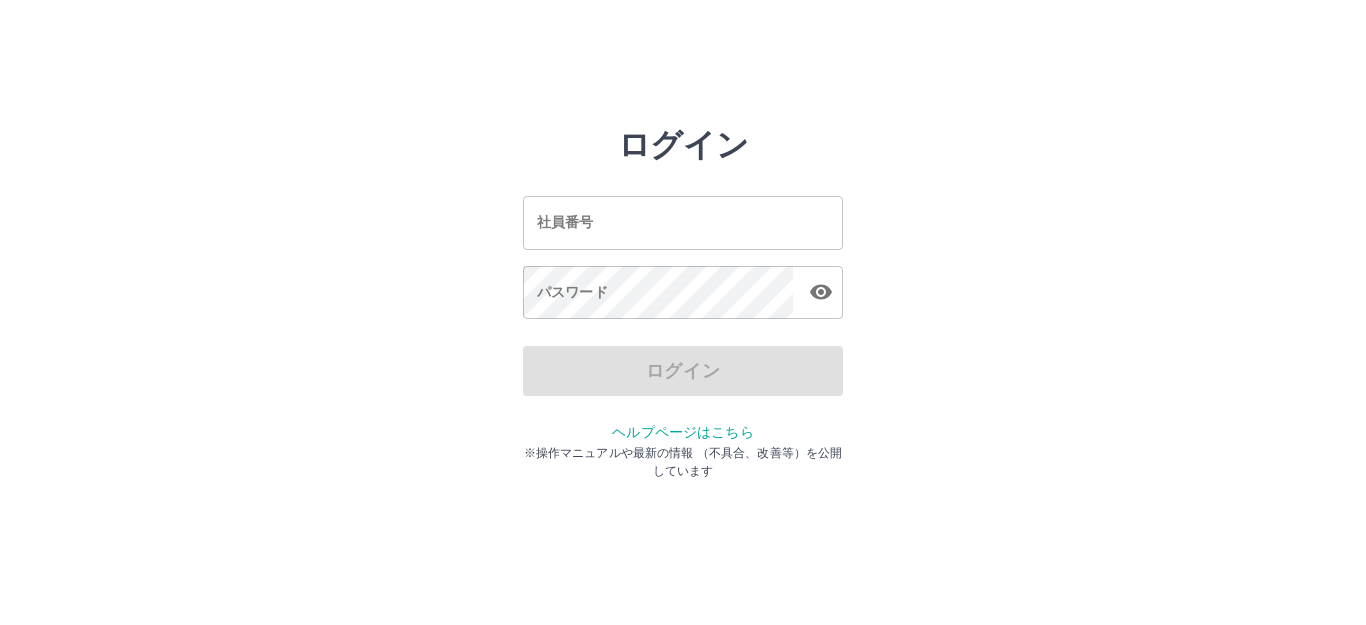 scroll, scrollTop: 0, scrollLeft: 0, axis: both 